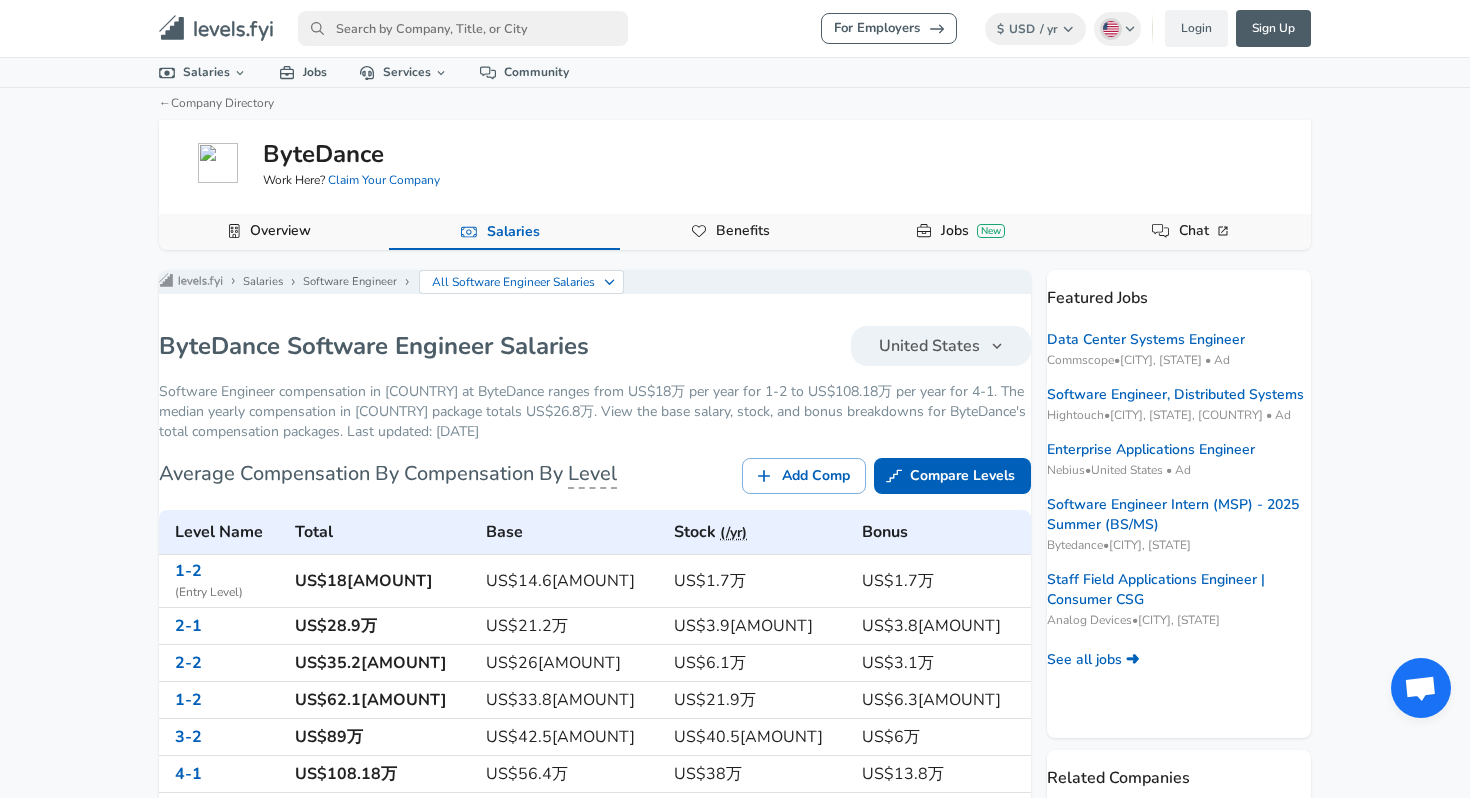 scroll, scrollTop: 0, scrollLeft: 0, axis: both 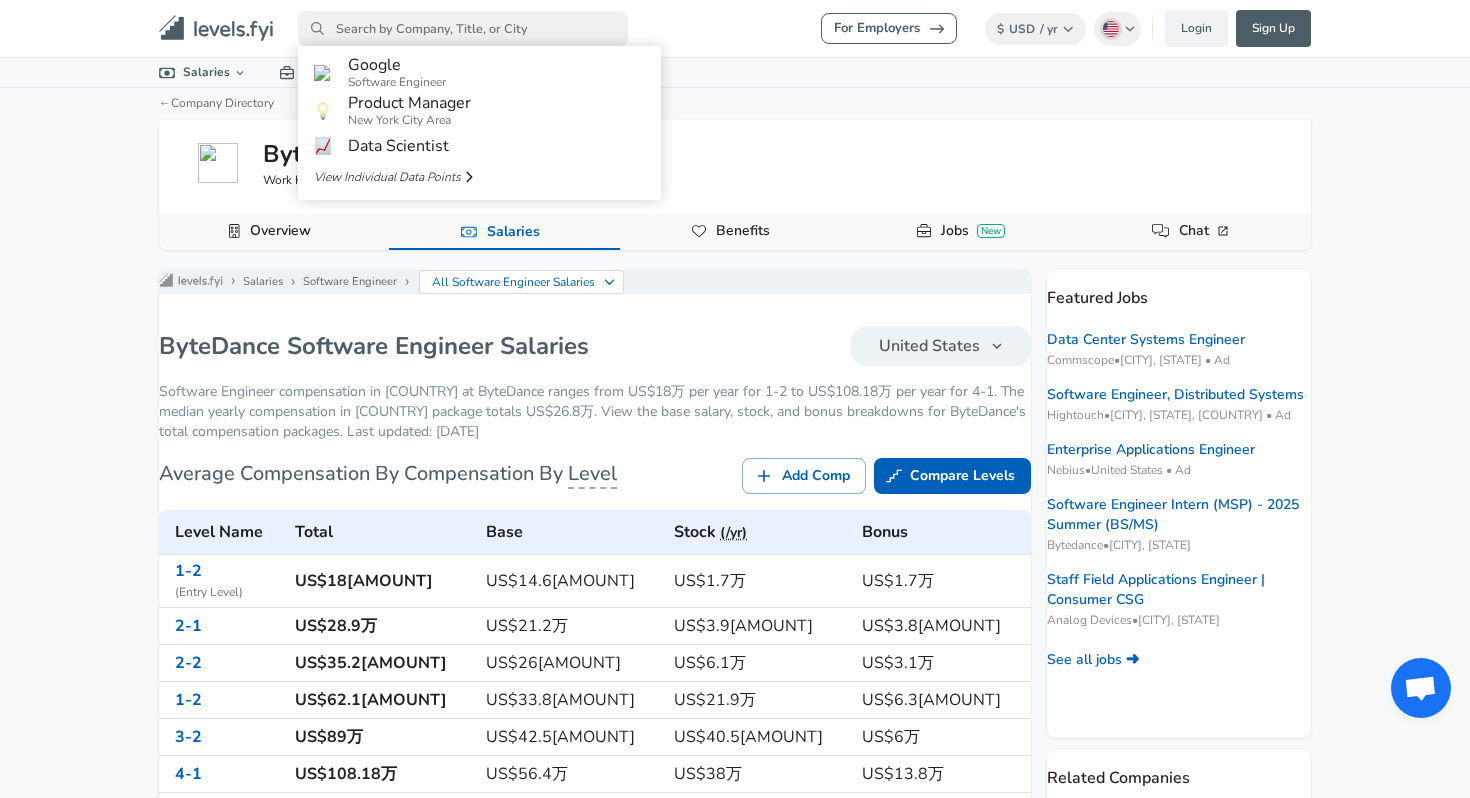 click at bounding box center (463, 28) 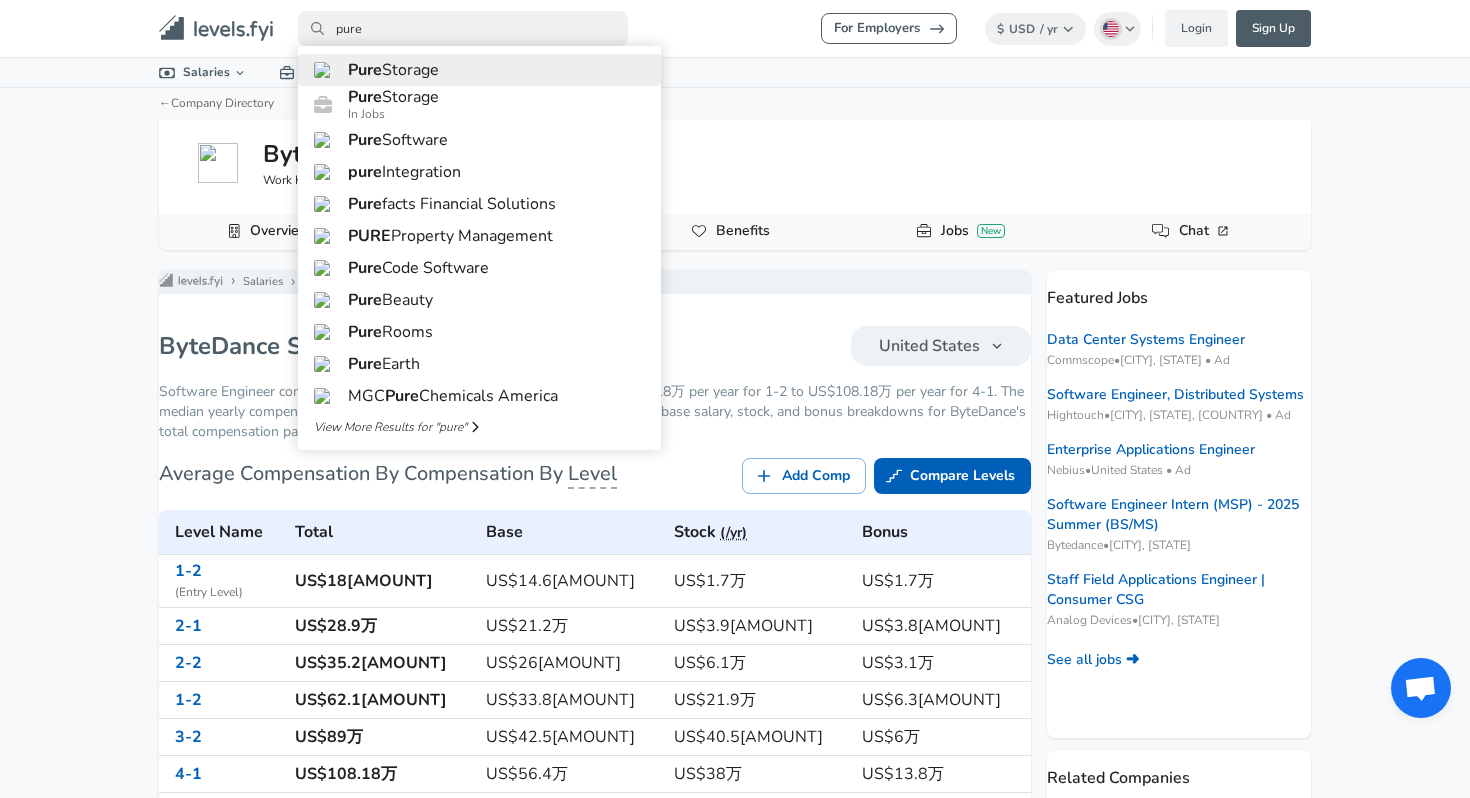 type on "pure" 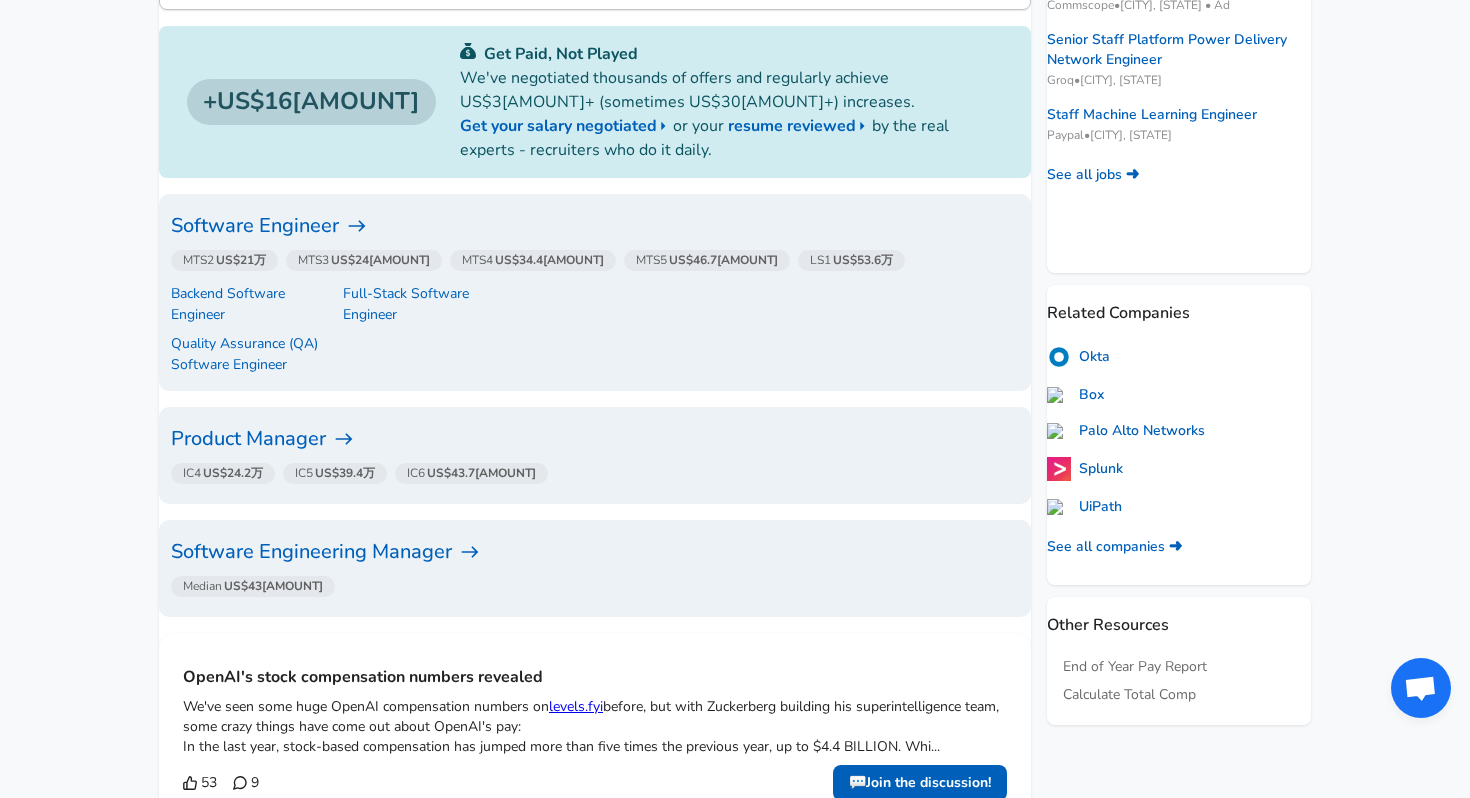 scroll, scrollTop: 495, scrollLeft: 0, axis: vertical 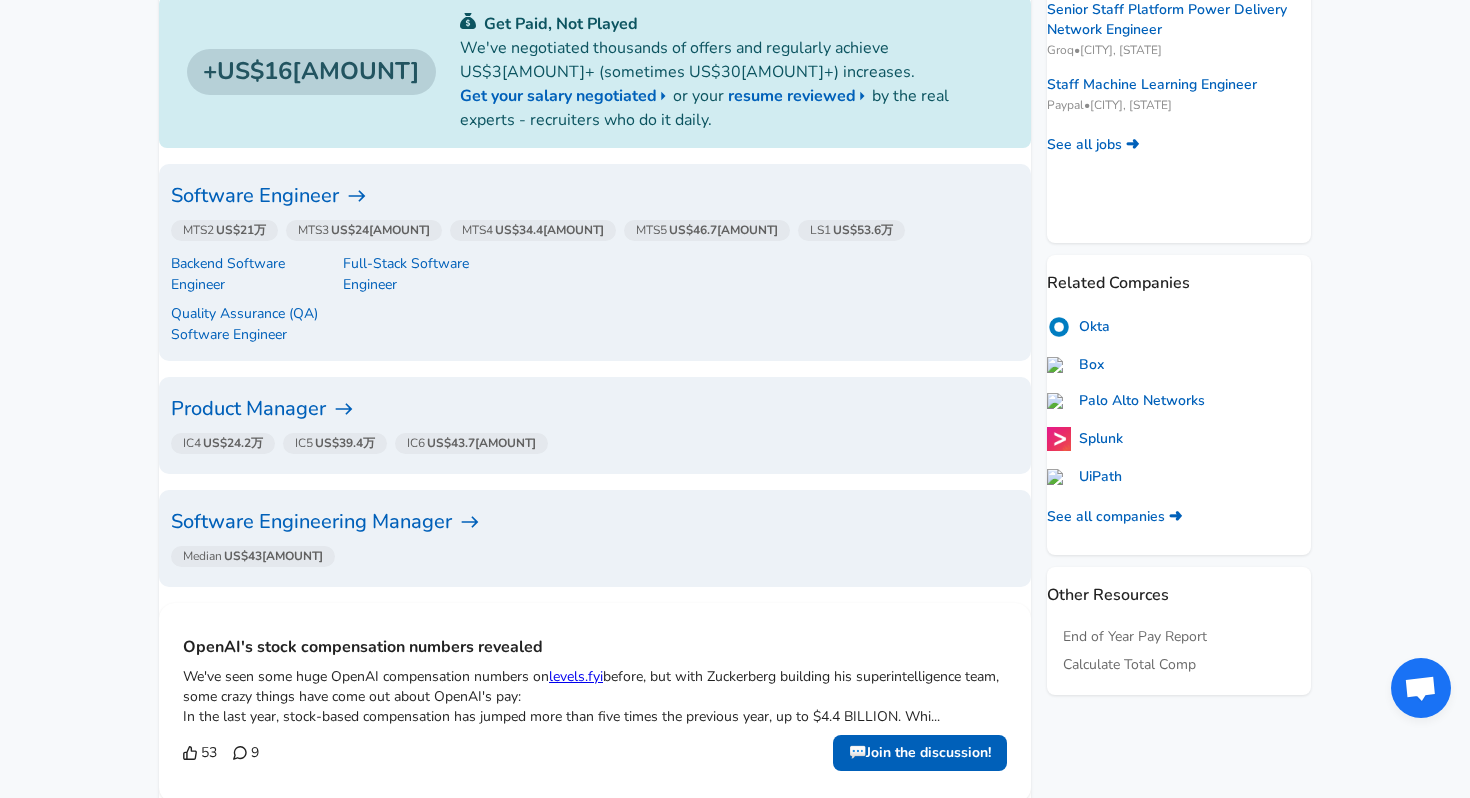 click on "Software Engineer" at bounding box center (595, 196) 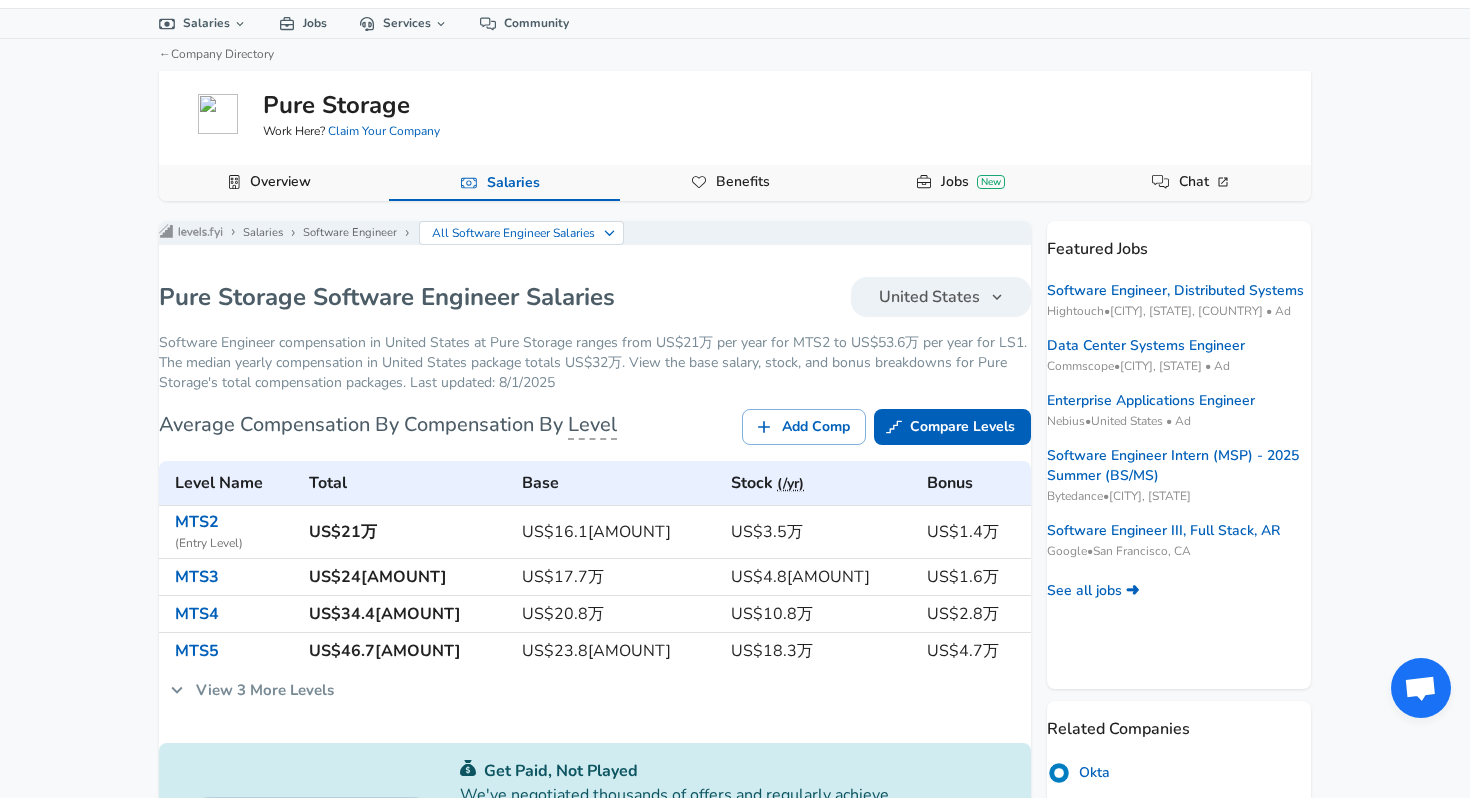 scroll, scrollTop: 0, scrollLeft: 0, axis: both 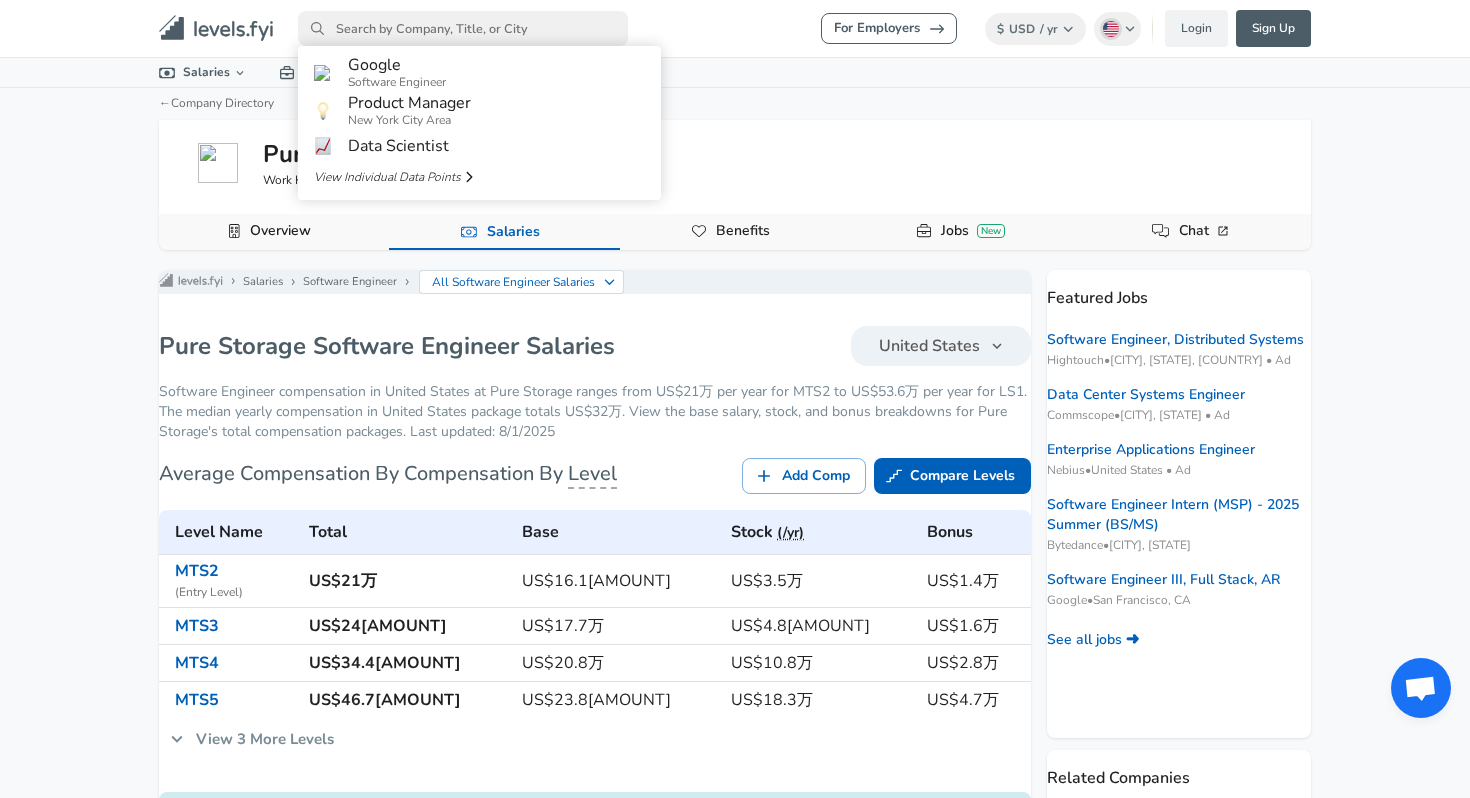 click at bounding box center (463, 28) 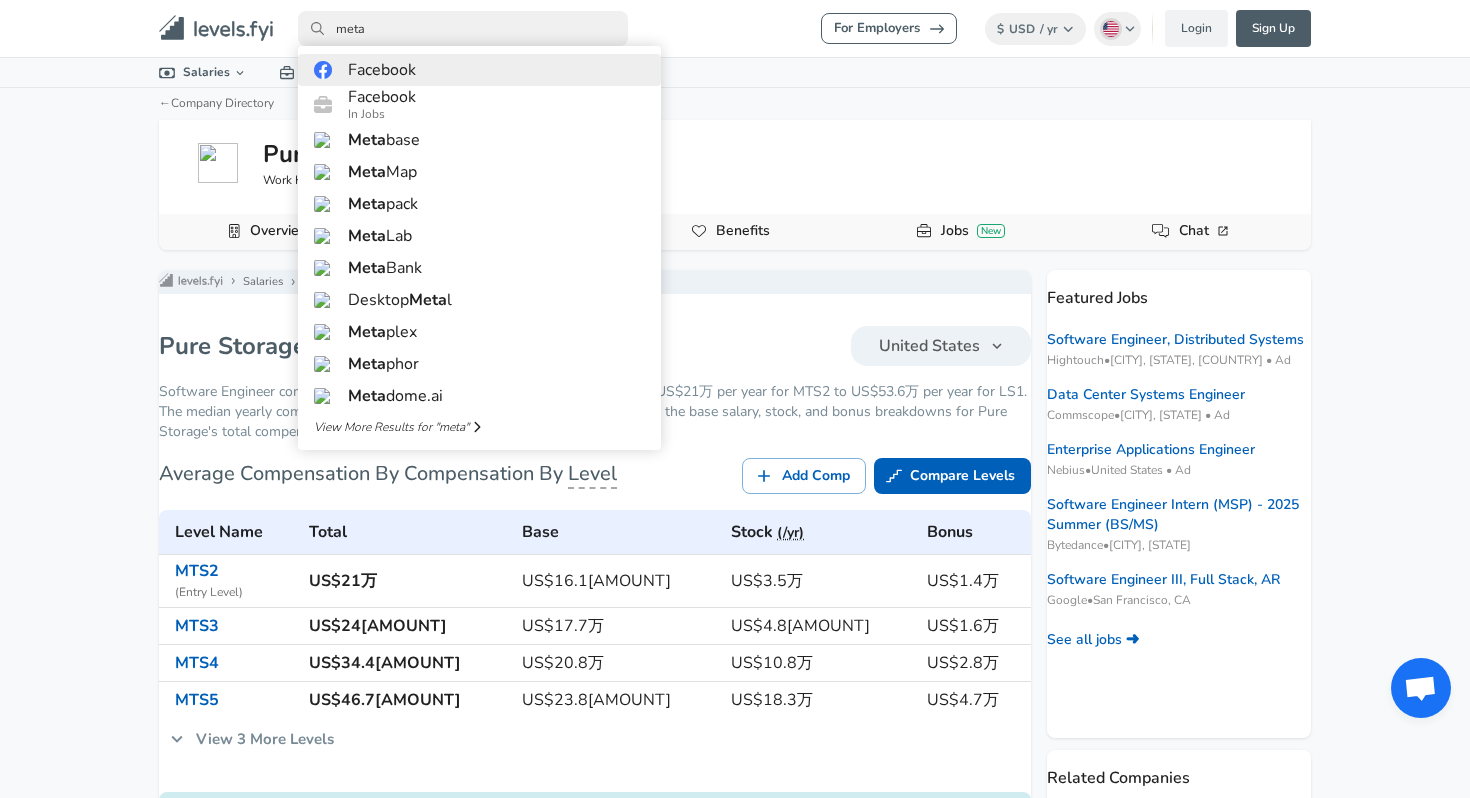 type on "meta" 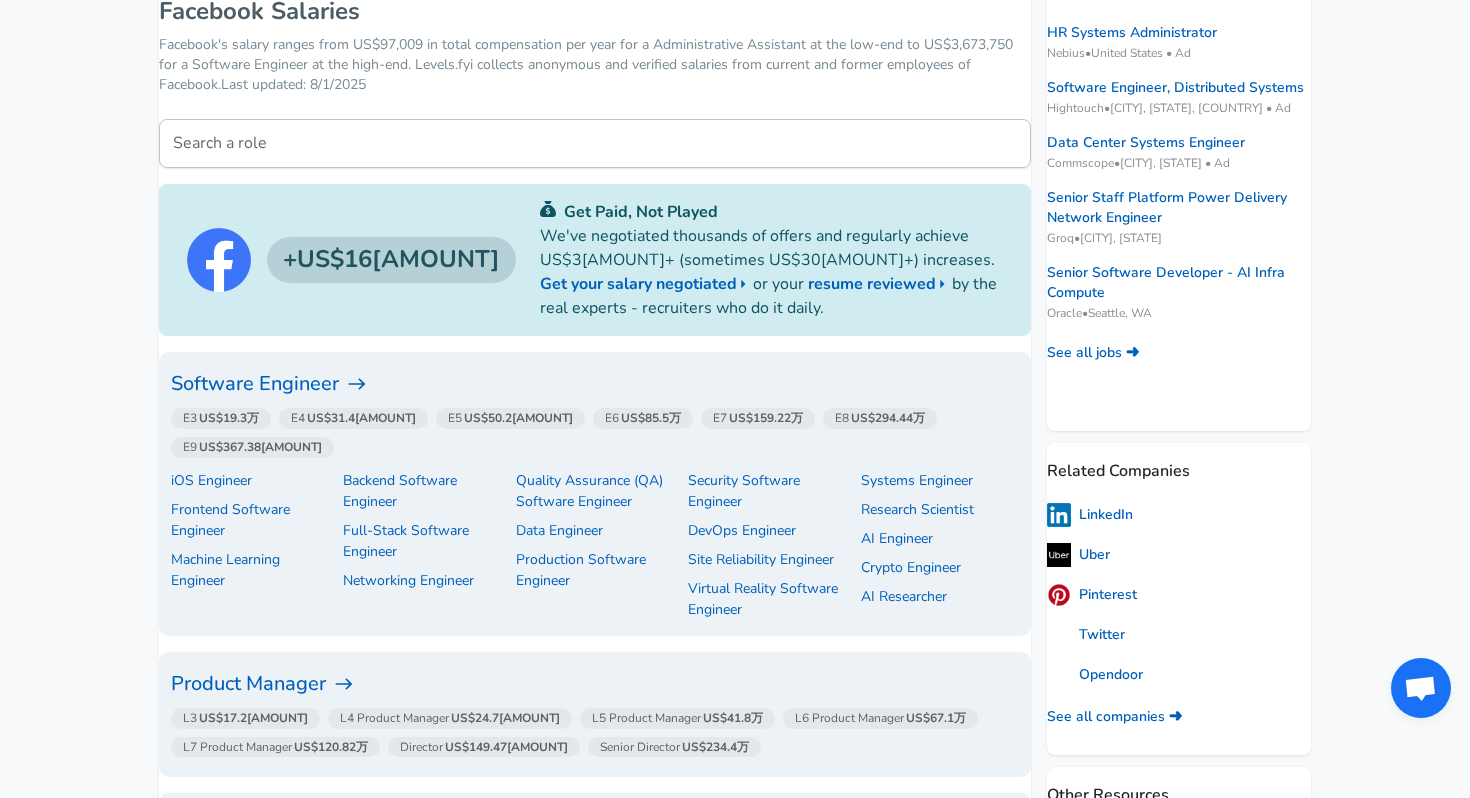 scroll, scrollTop: 326, scrollLeft: 0, axis: vertical 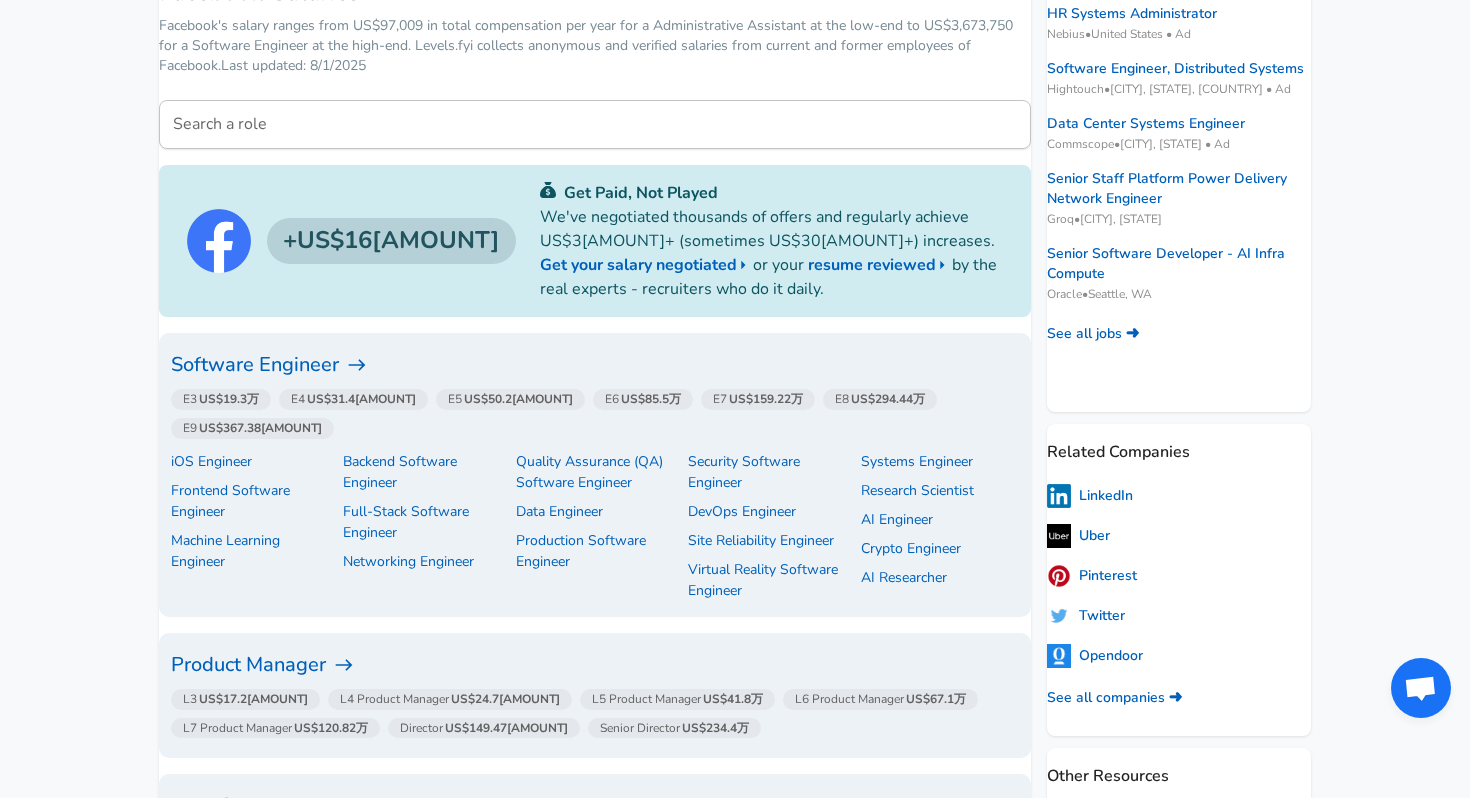 click on "Software Engineer" at bounding box center [595, 365] 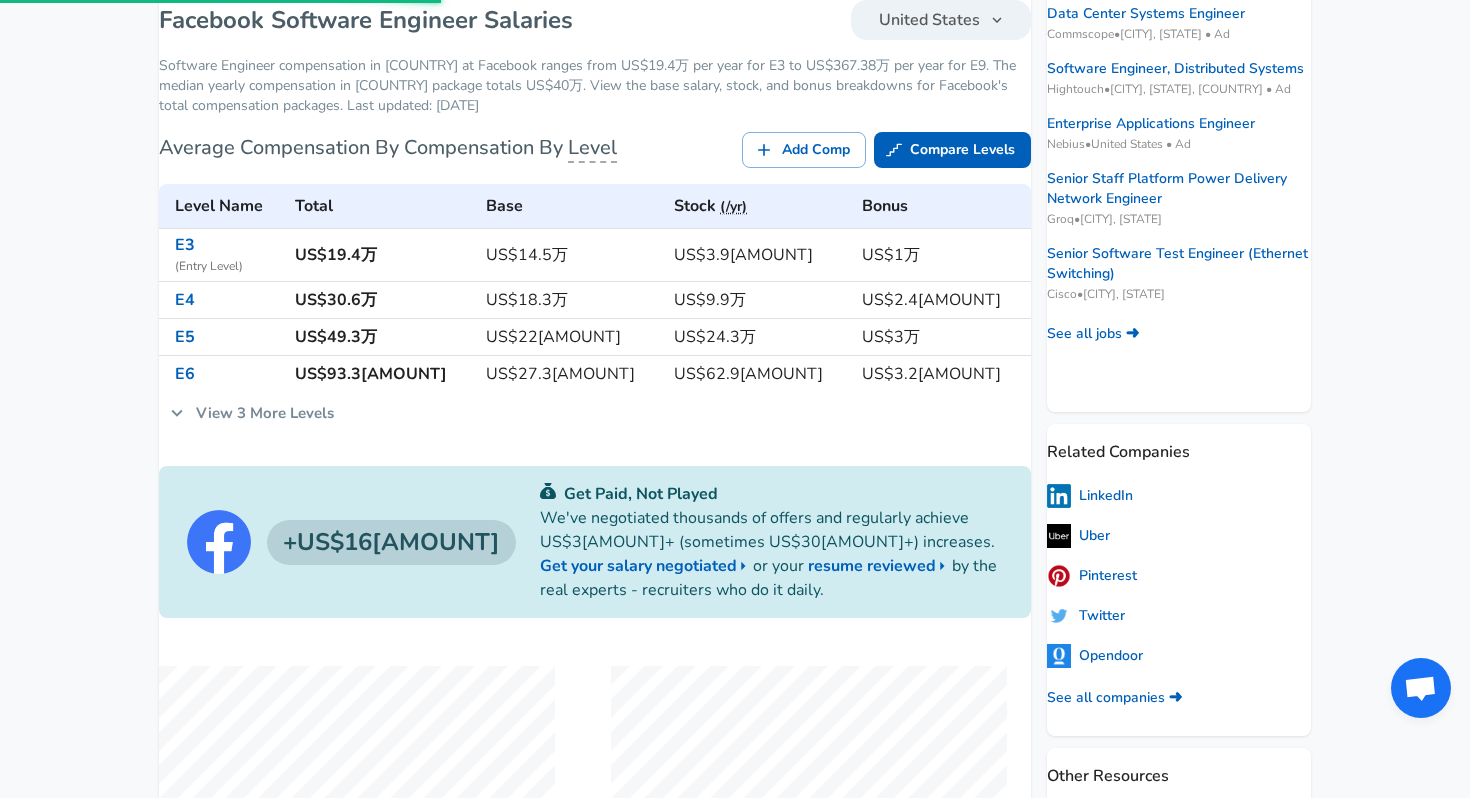 scroll, scrollTop: 0, scrollLeft: 0, axis: both 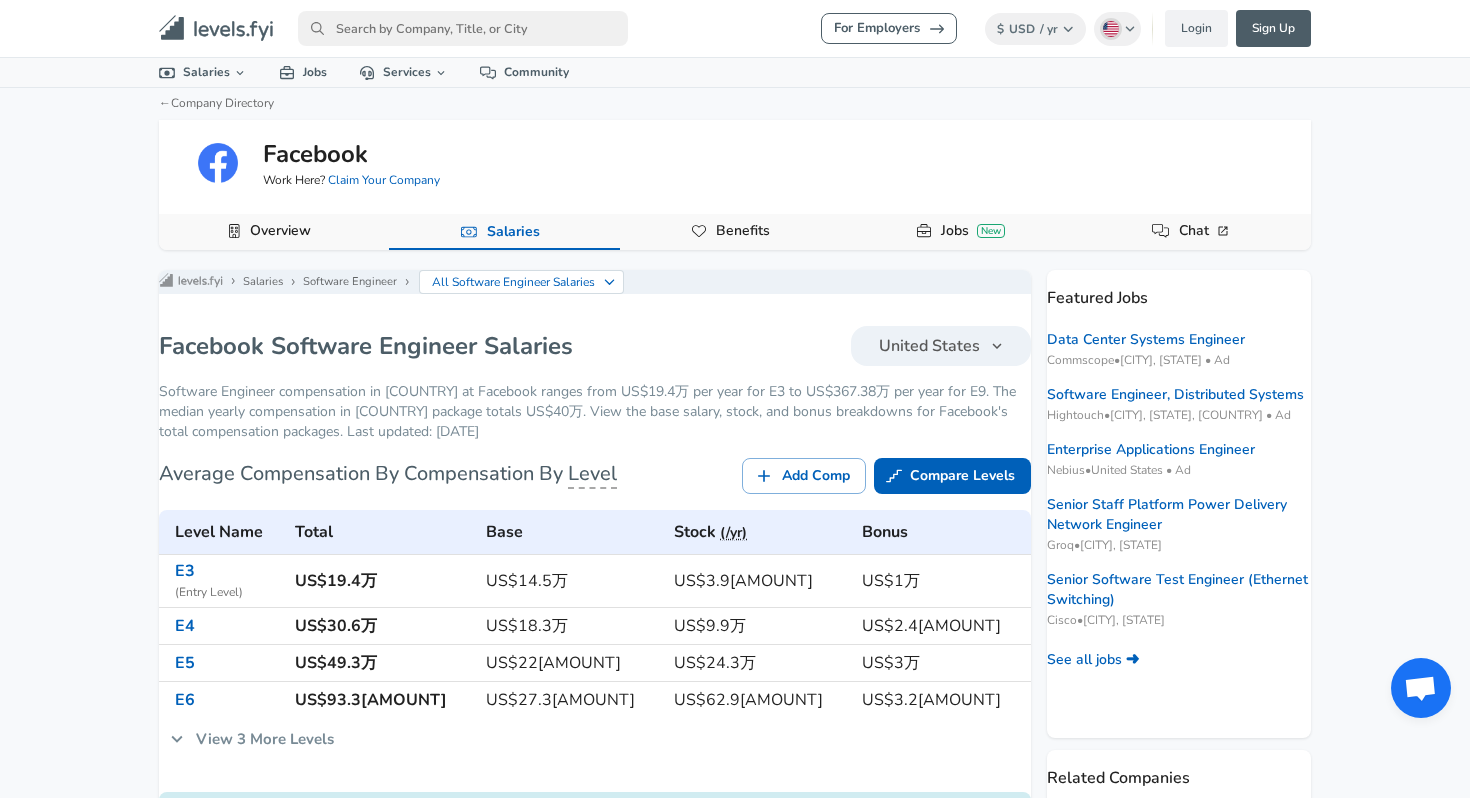 click at bounding box center (463, 28) 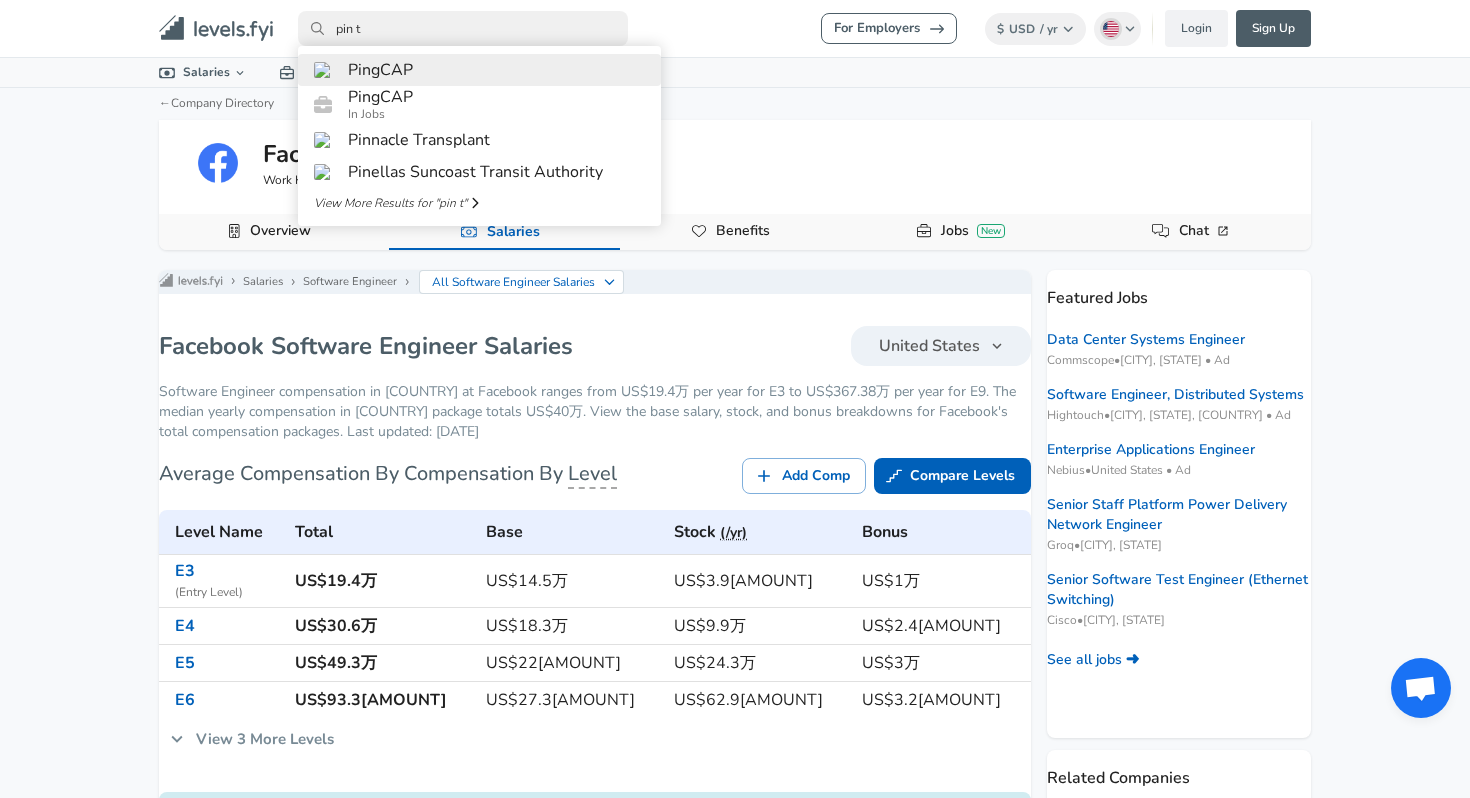 type on "pin t" 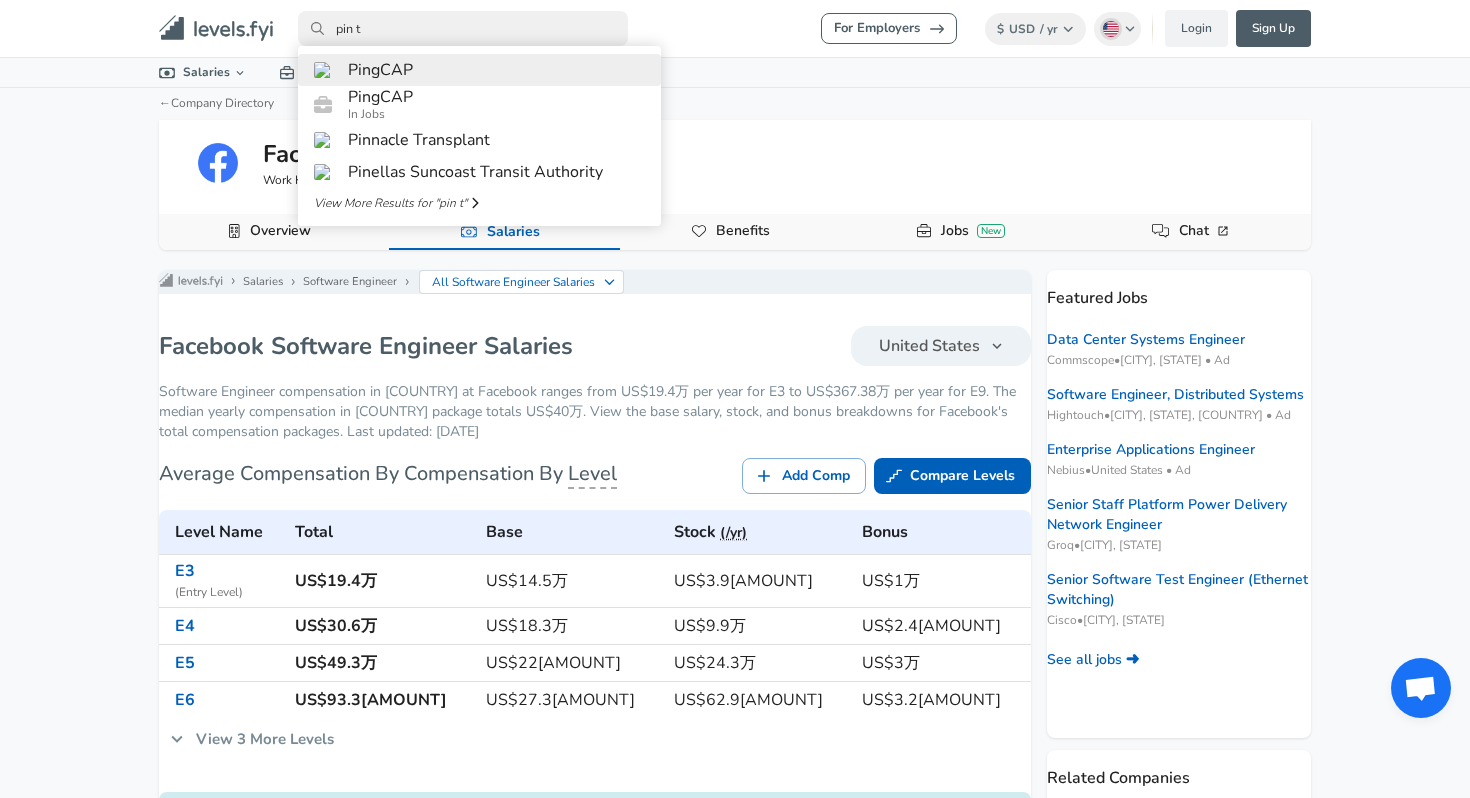 click on "PingCAP" at bounding box center [479, 70] 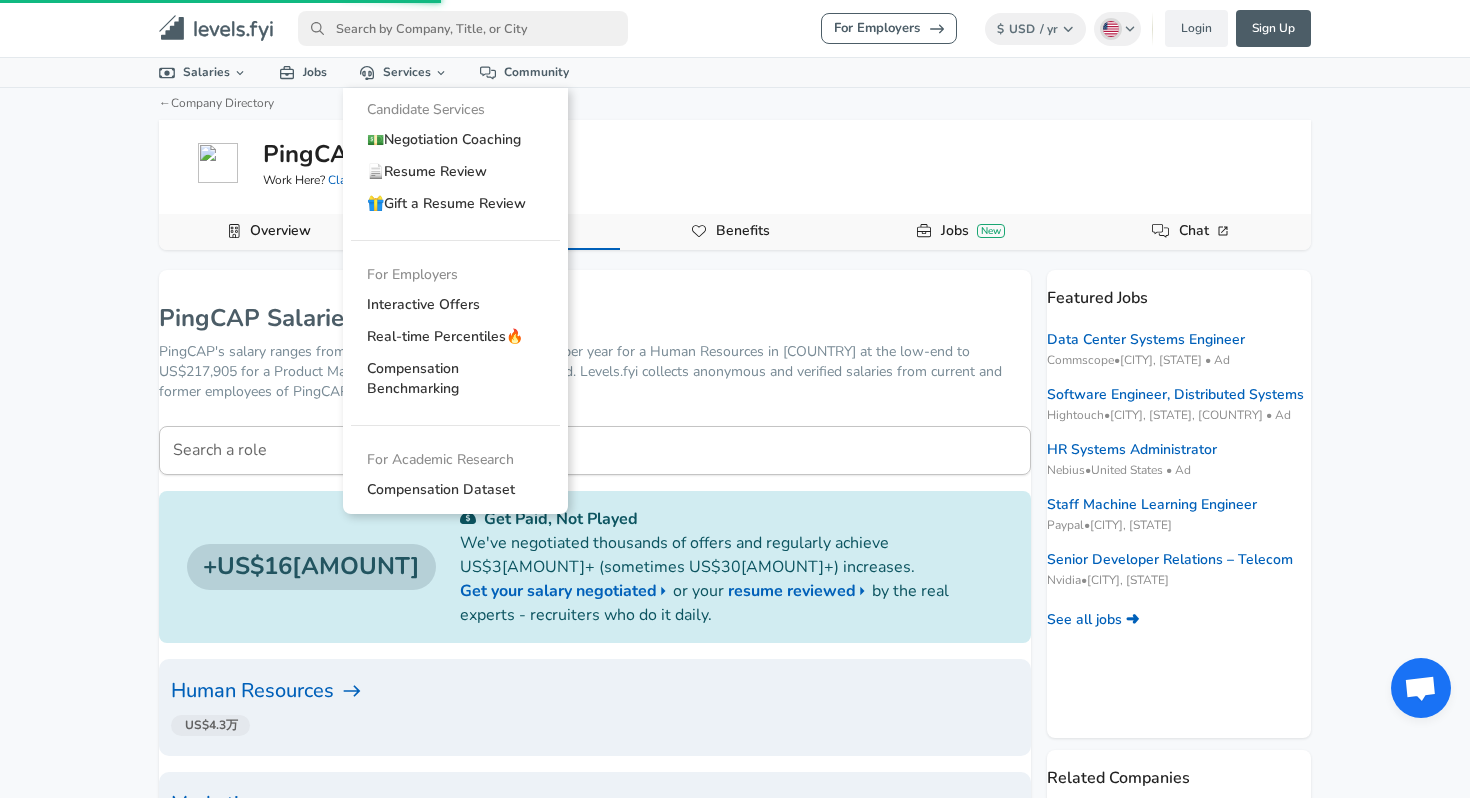 click at bounding box center (463, 28) 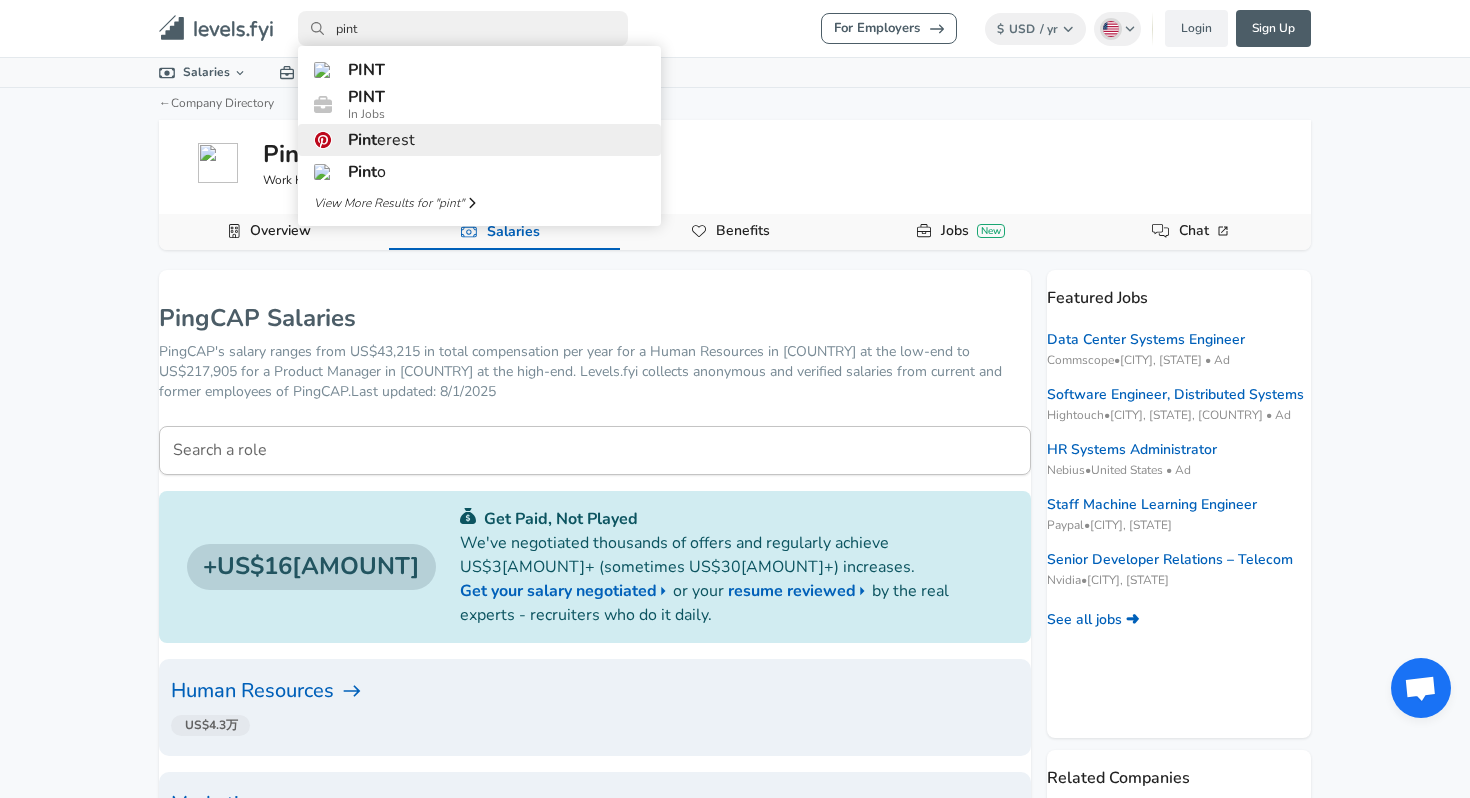 type on "pint" 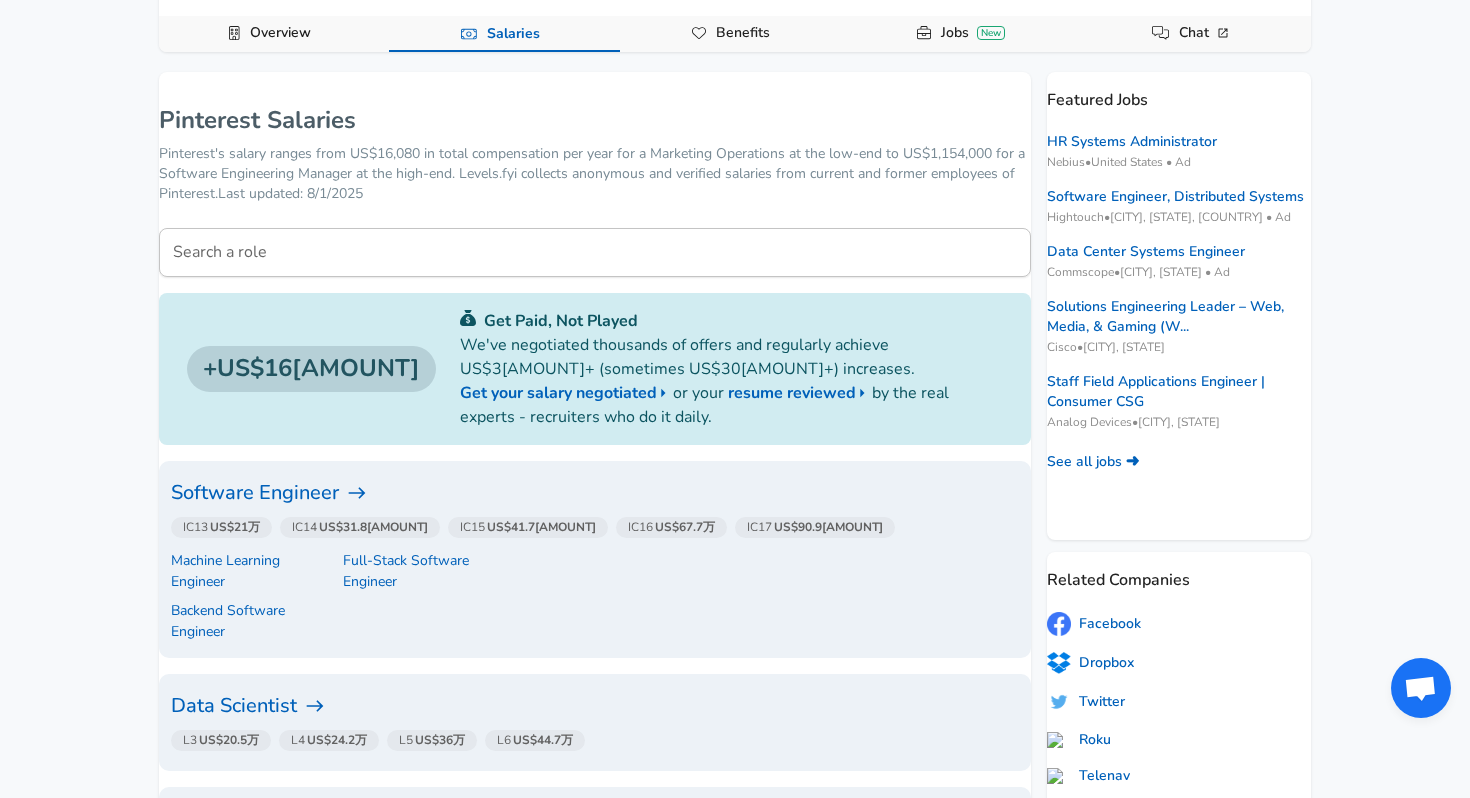 scroll, scrollTop: 201, scrollLeft: 0, axis: vertical 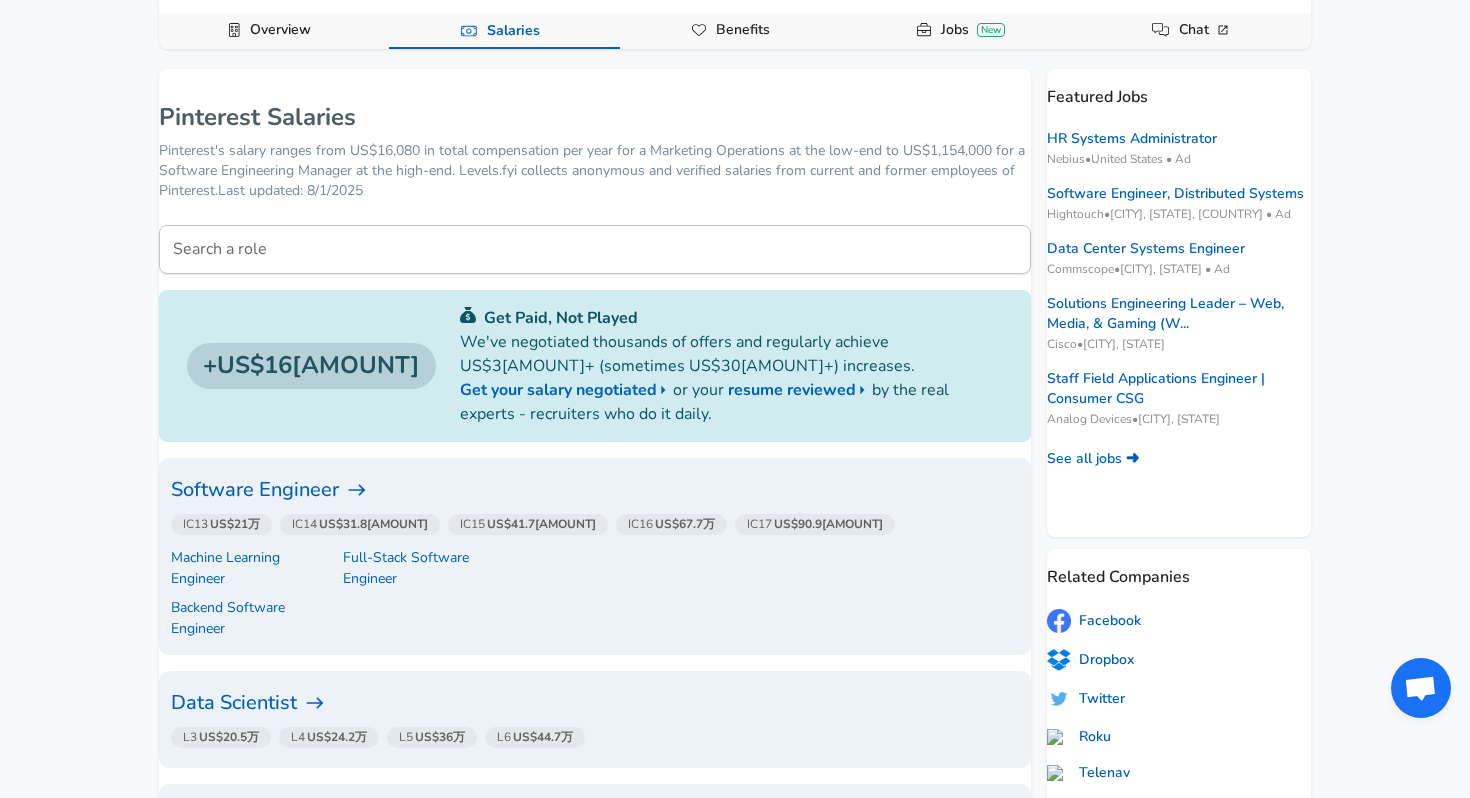 click on "Software Engineer" at bounding box center [595, 490] 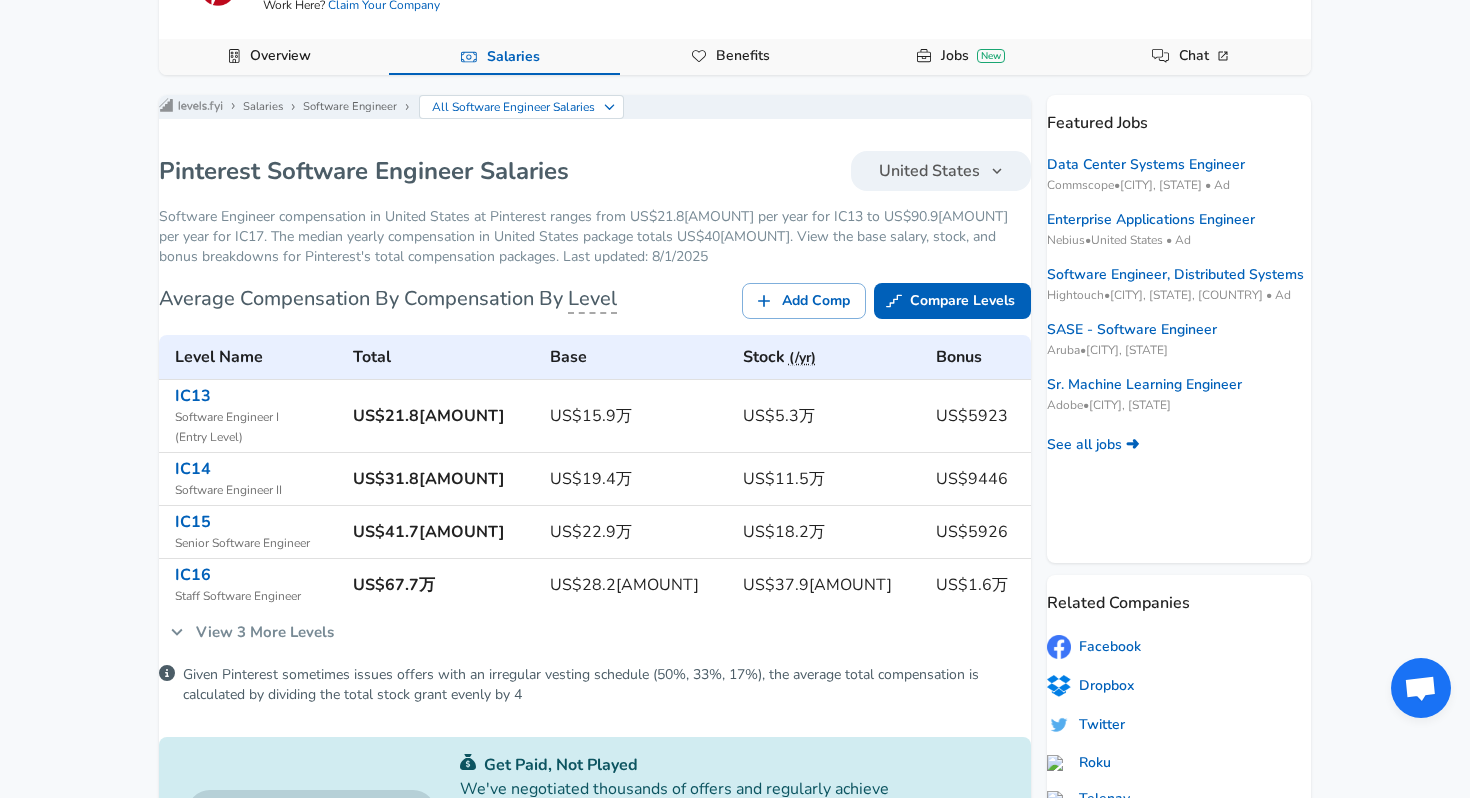scroll, scrollTop: 191, scrollLeft: 0, axis: vertical 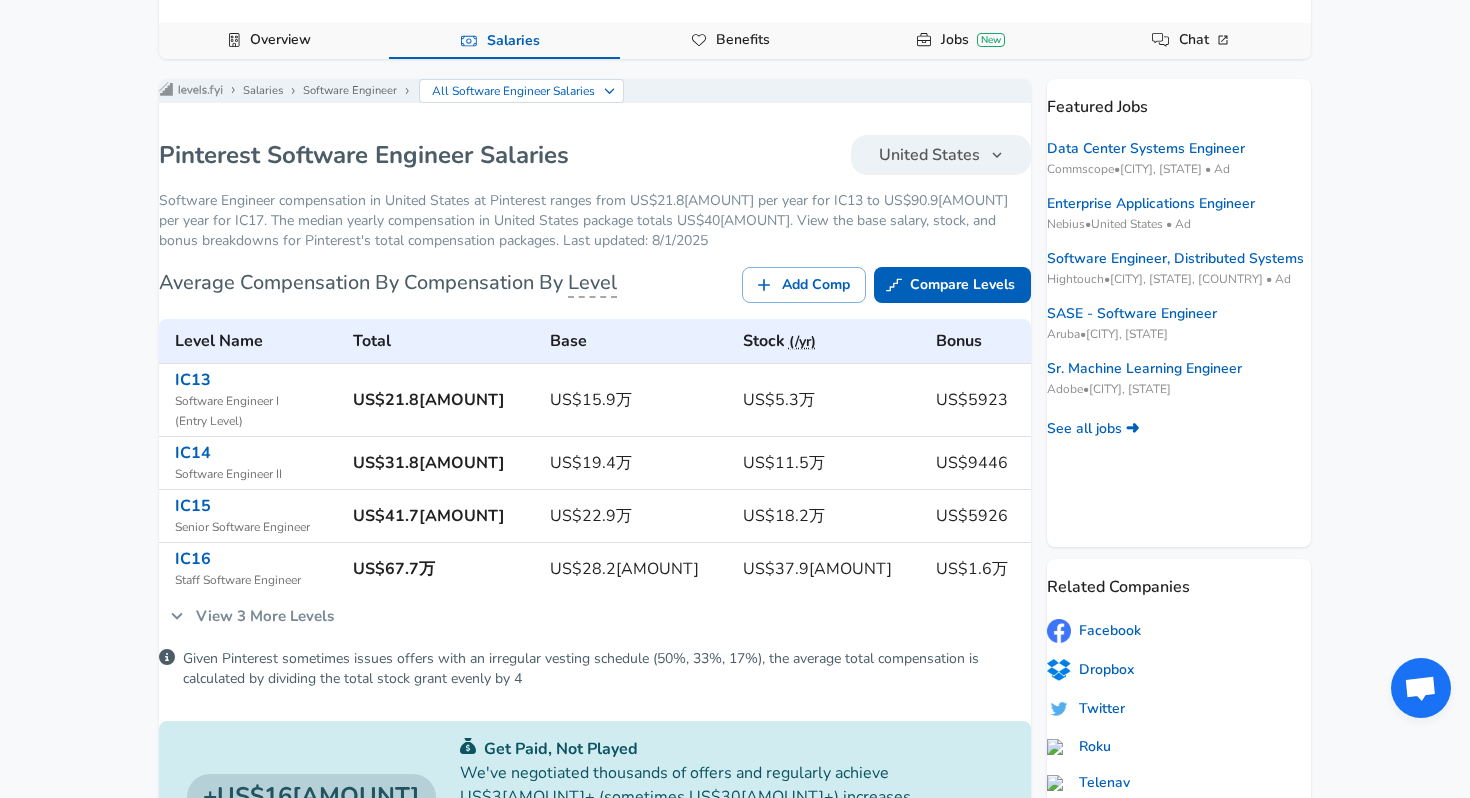click on "US$31.8[AMOUNT]" at bounding box center (443, 463) 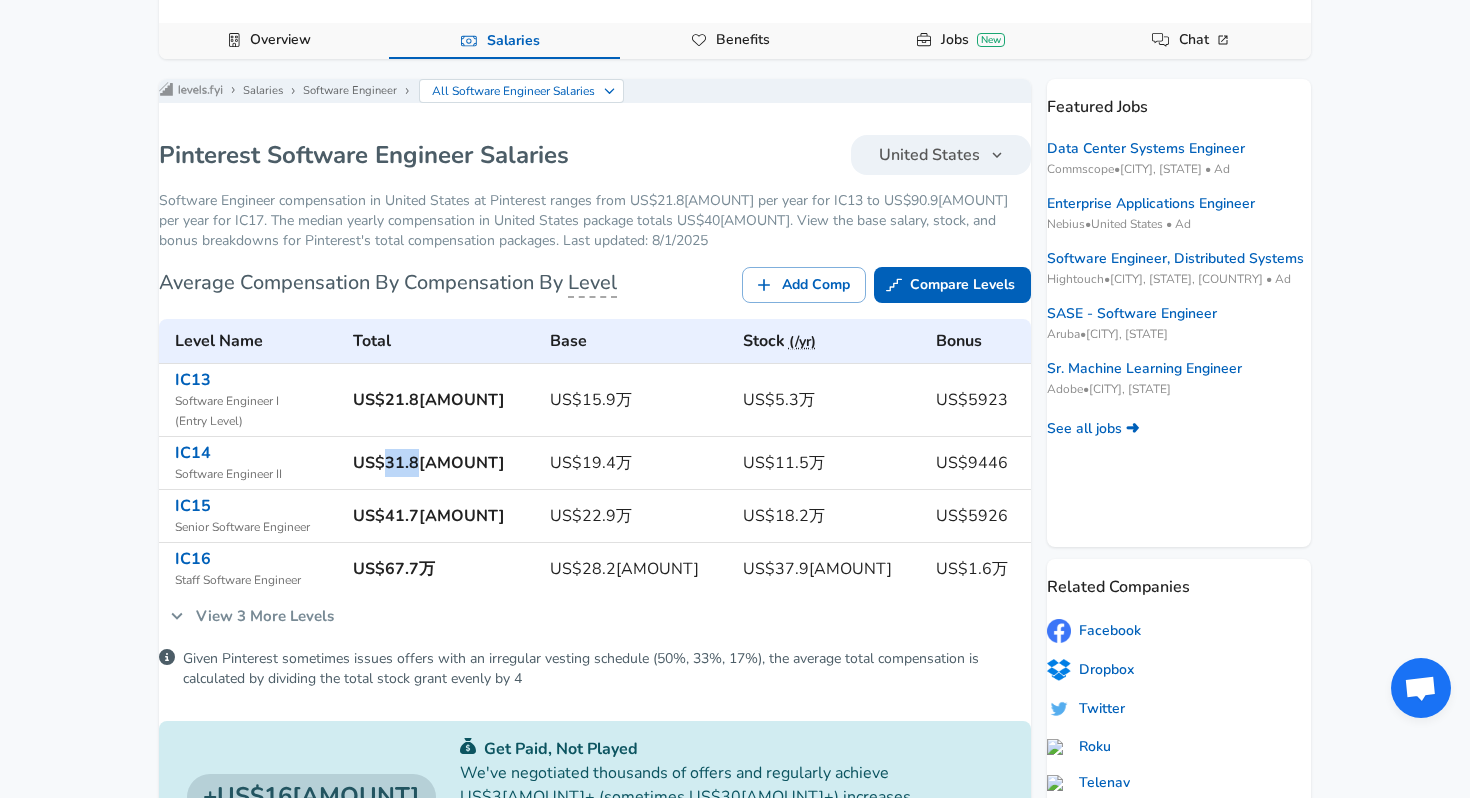 click on "US$31.8[AMOUNT]" at bounding box center (443, 463) 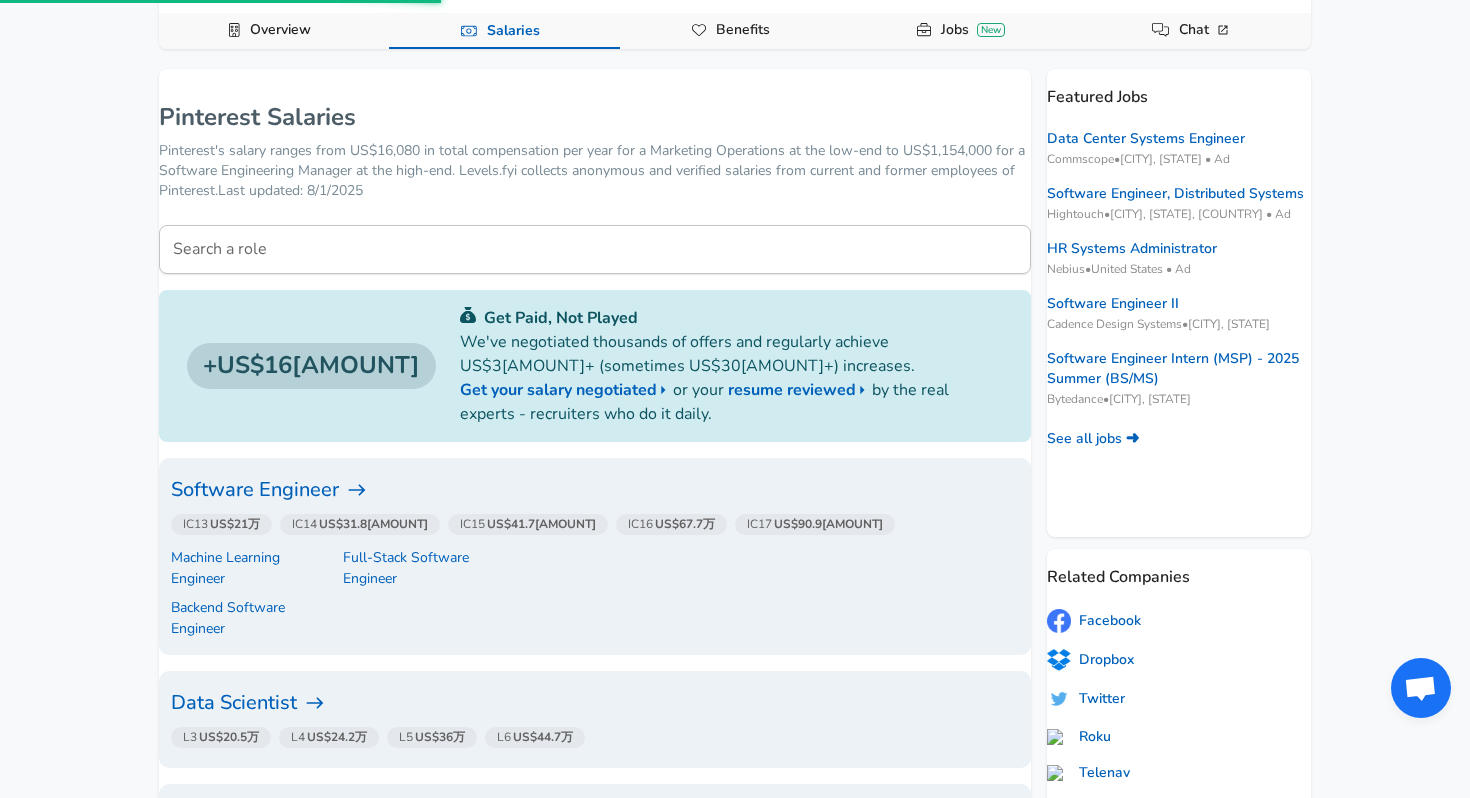 scroll, scrollTop: 0, scrollLeft: 0, axis: both 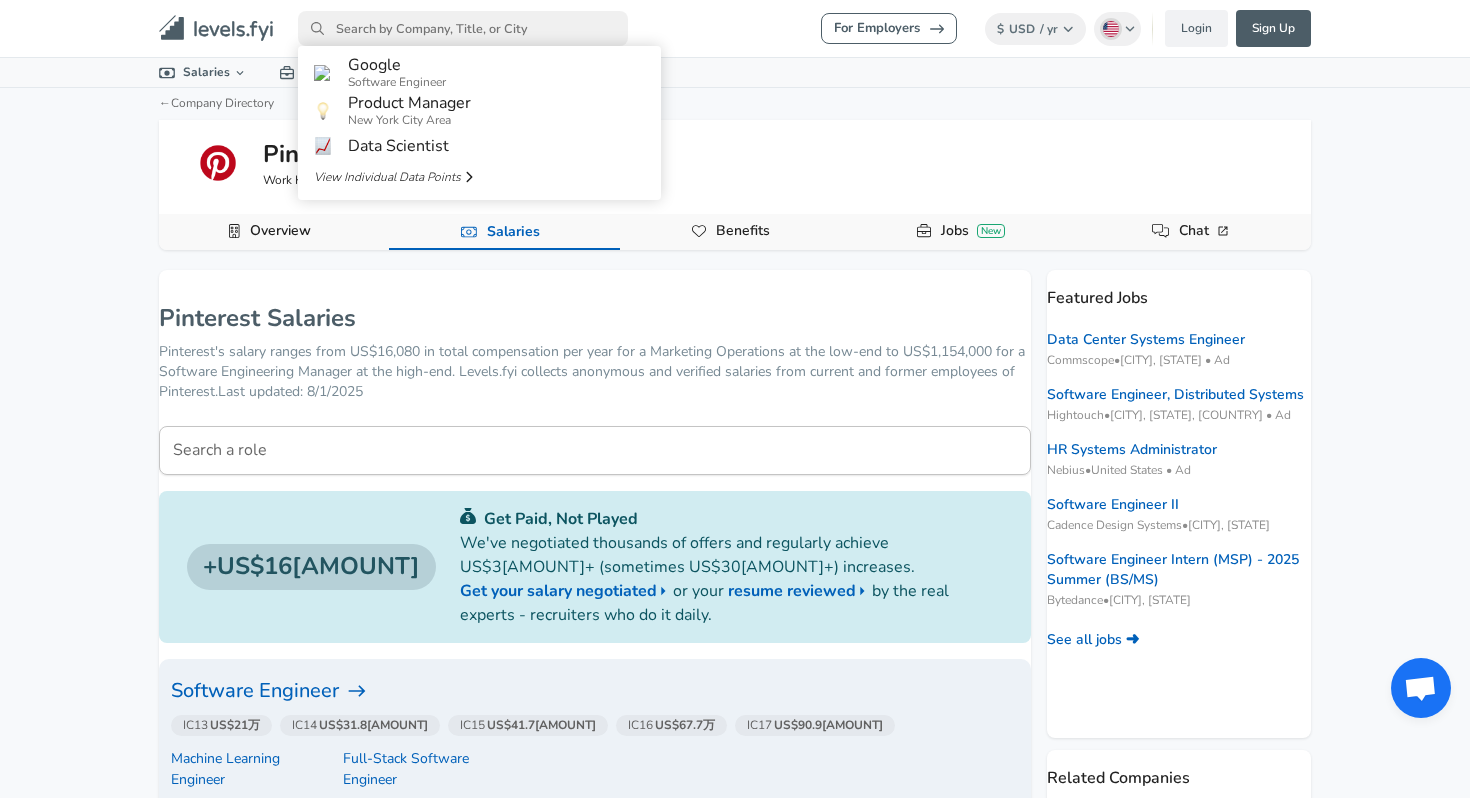 click at bounding box center (463, 28) 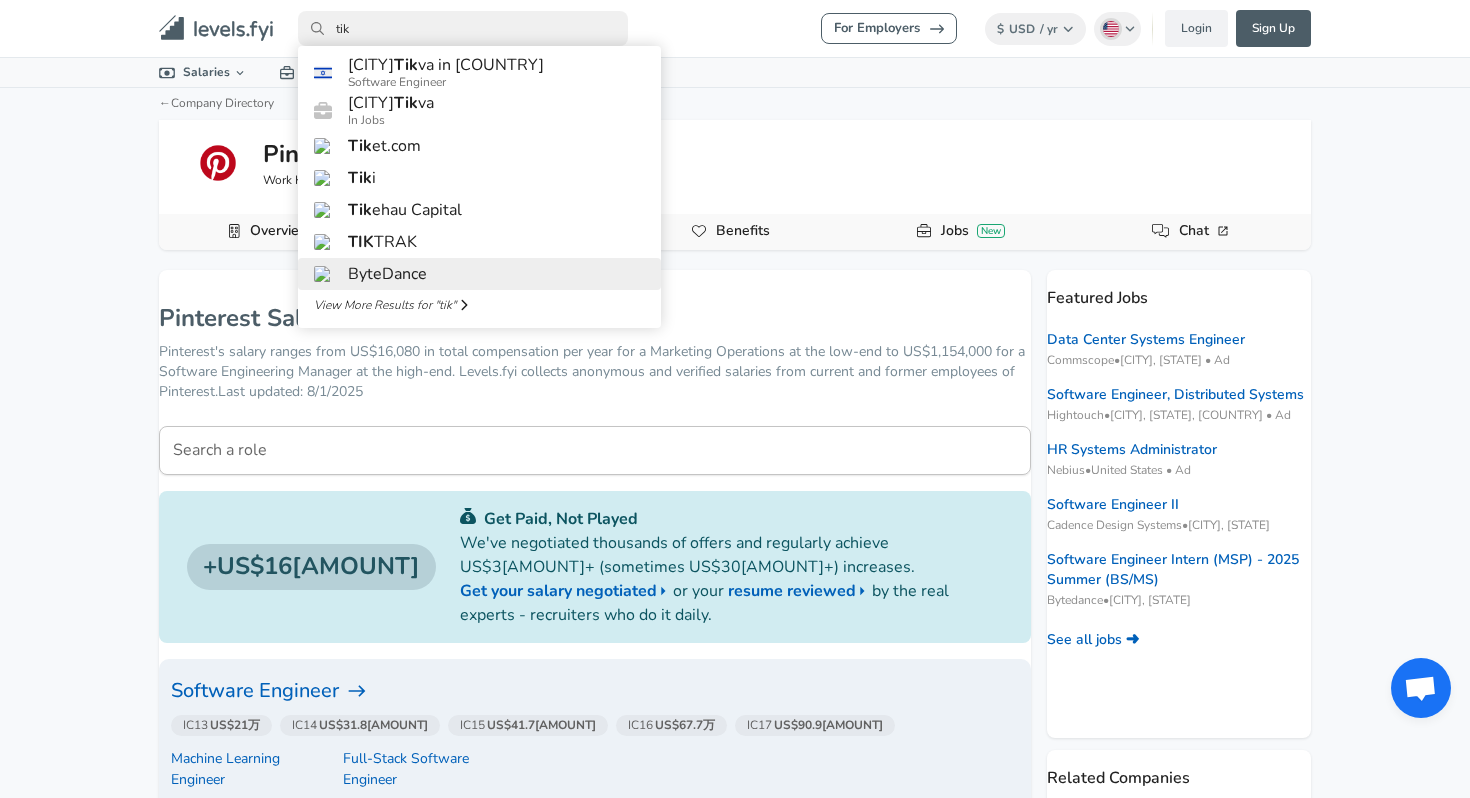 type on "tik" 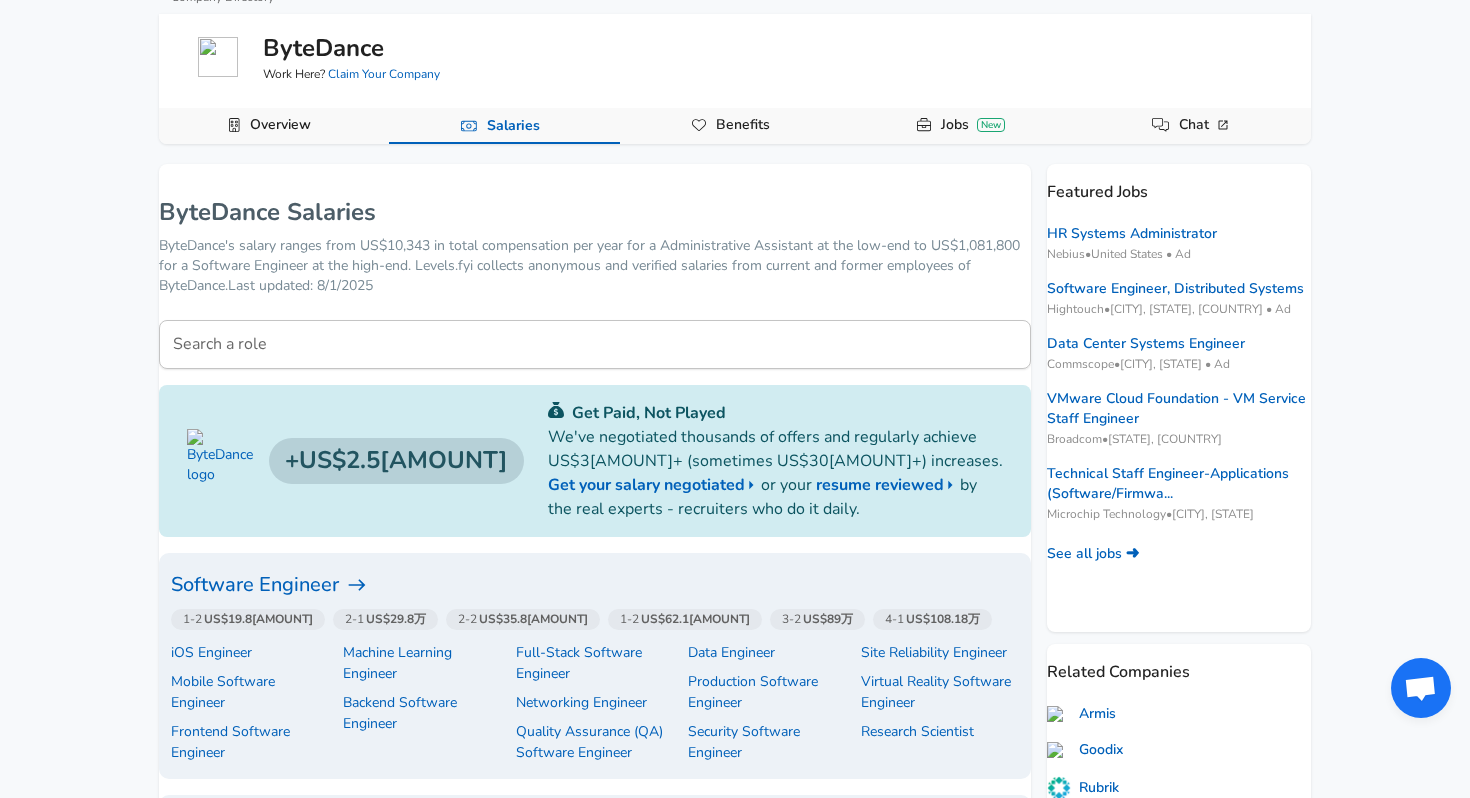 scroll, scrollTop: 157, scrollLeft: 0, axis: vertical 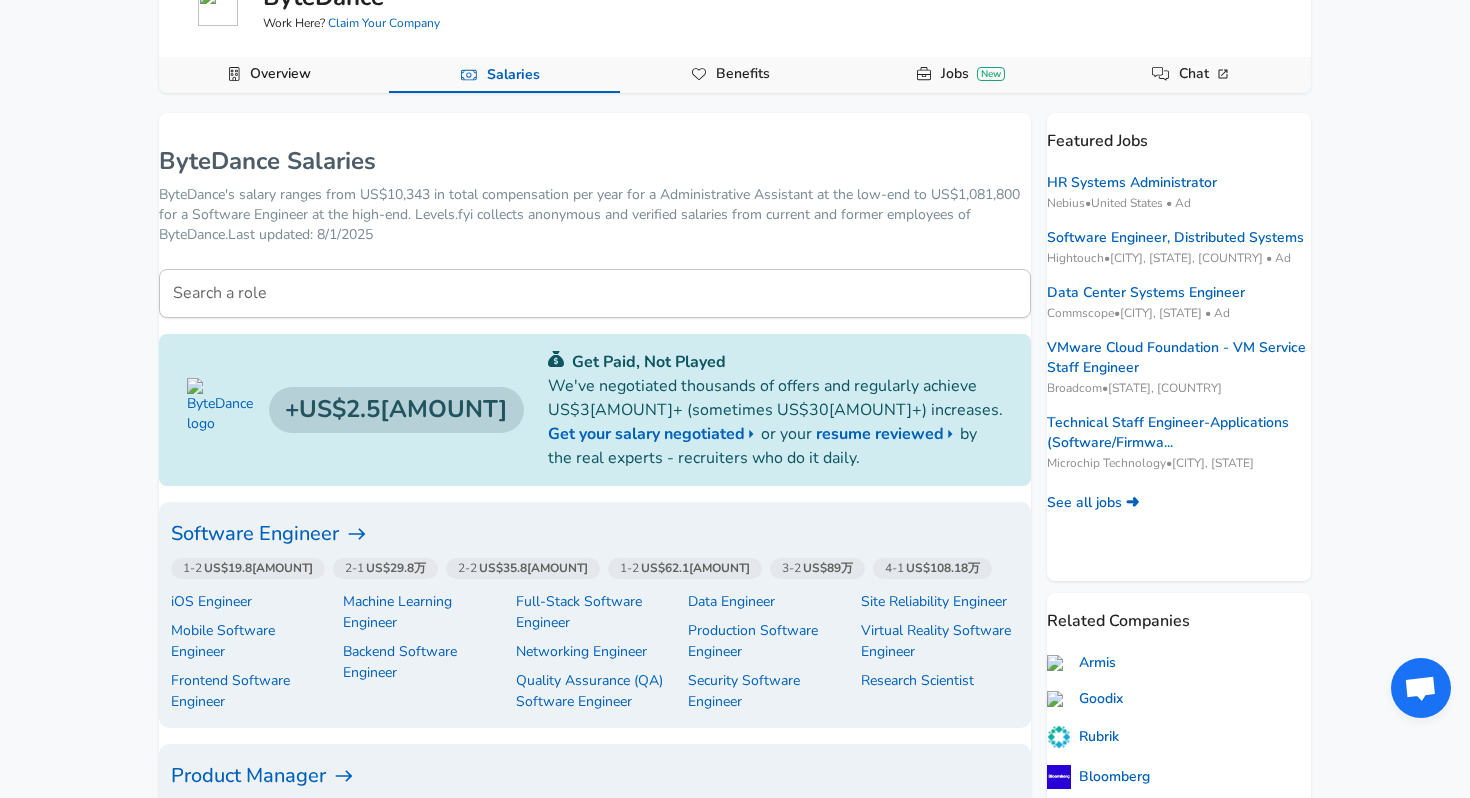 click on "Software Engineer" at bounding box center [595, 534] 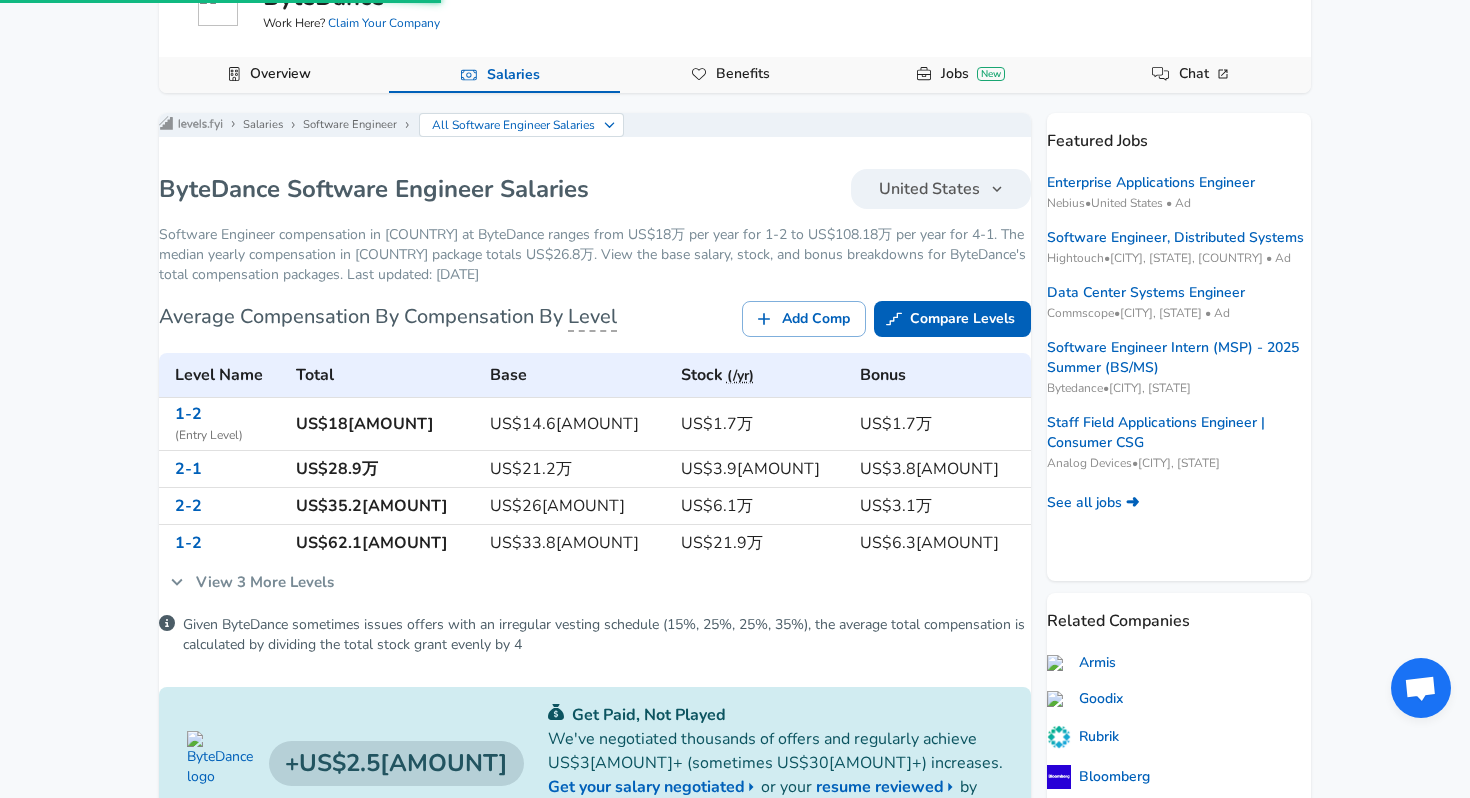 scroll, scrollTop: 0, scrollLeft: 0, axis: both 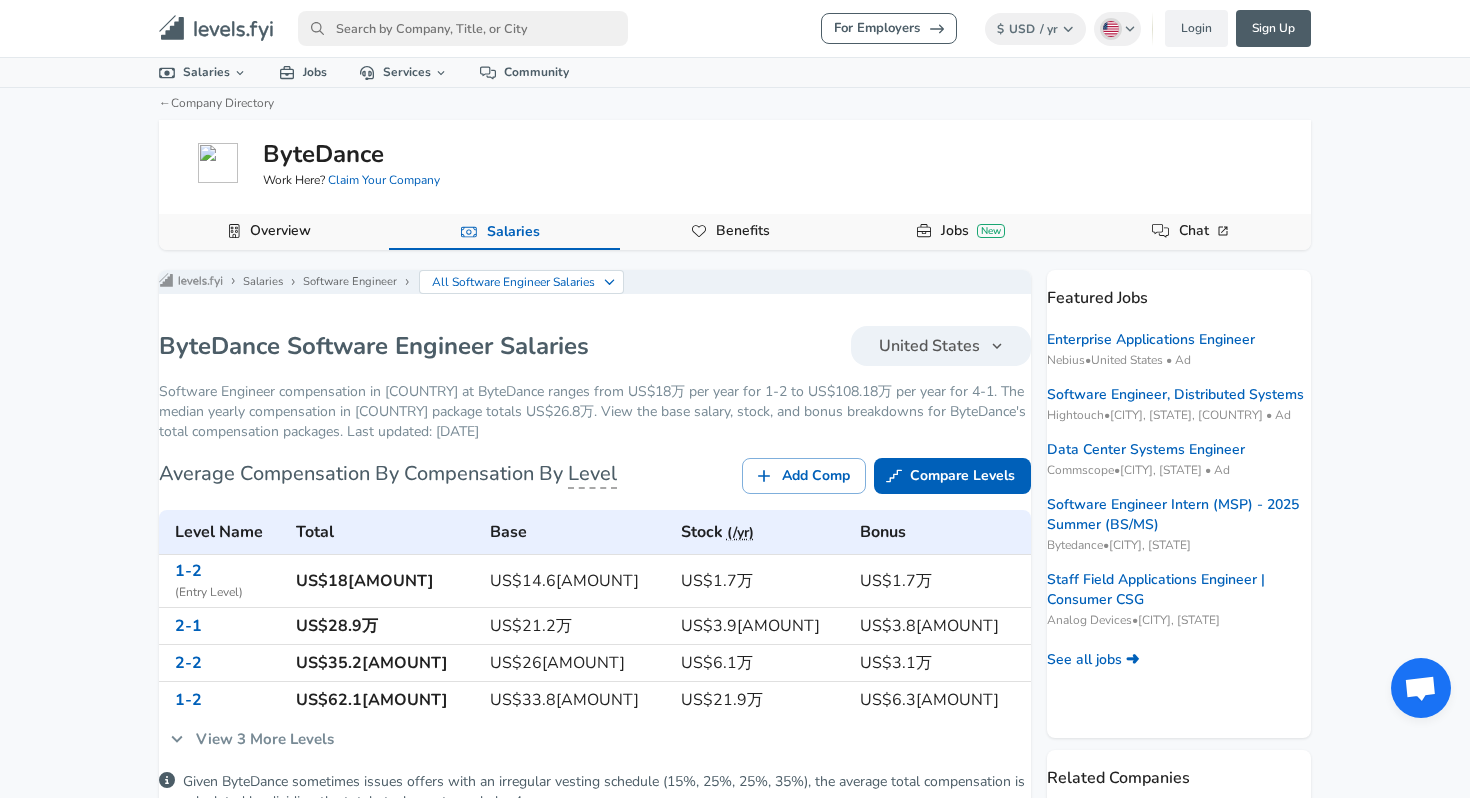 click at bounding box center (463, 28) 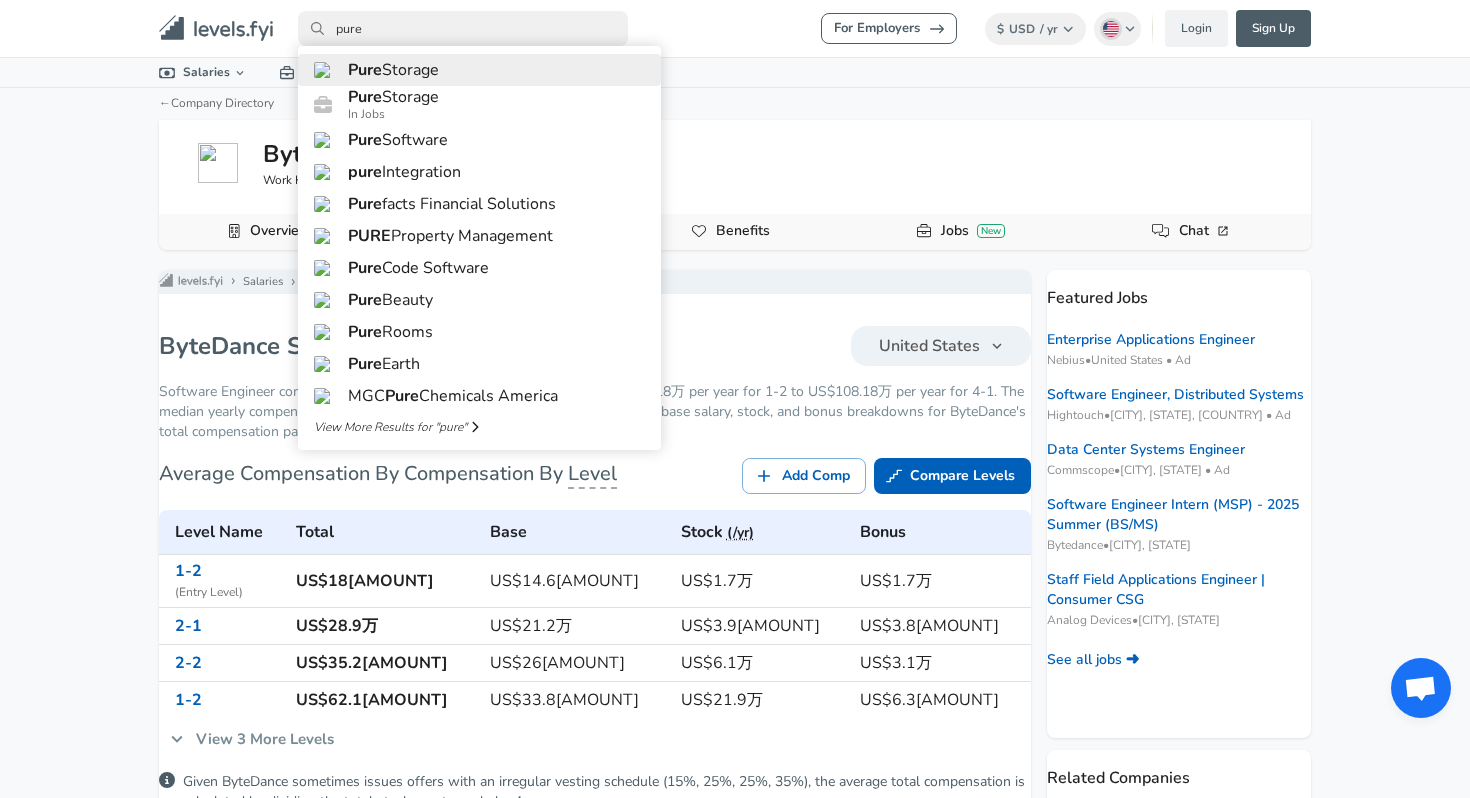 type on "pure" 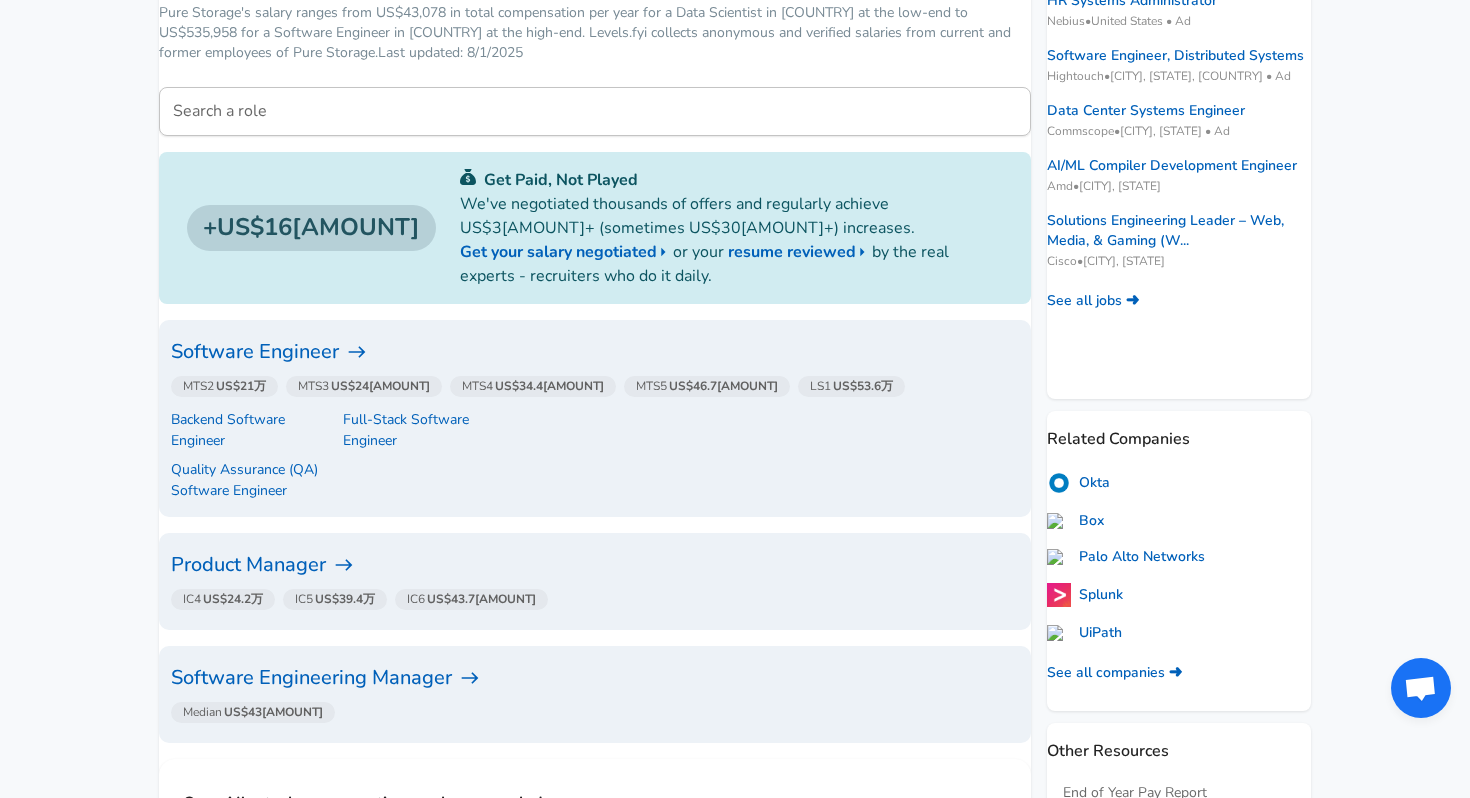 scroll, scrollTop: 342, scrollLeft: 0, axis: vertical 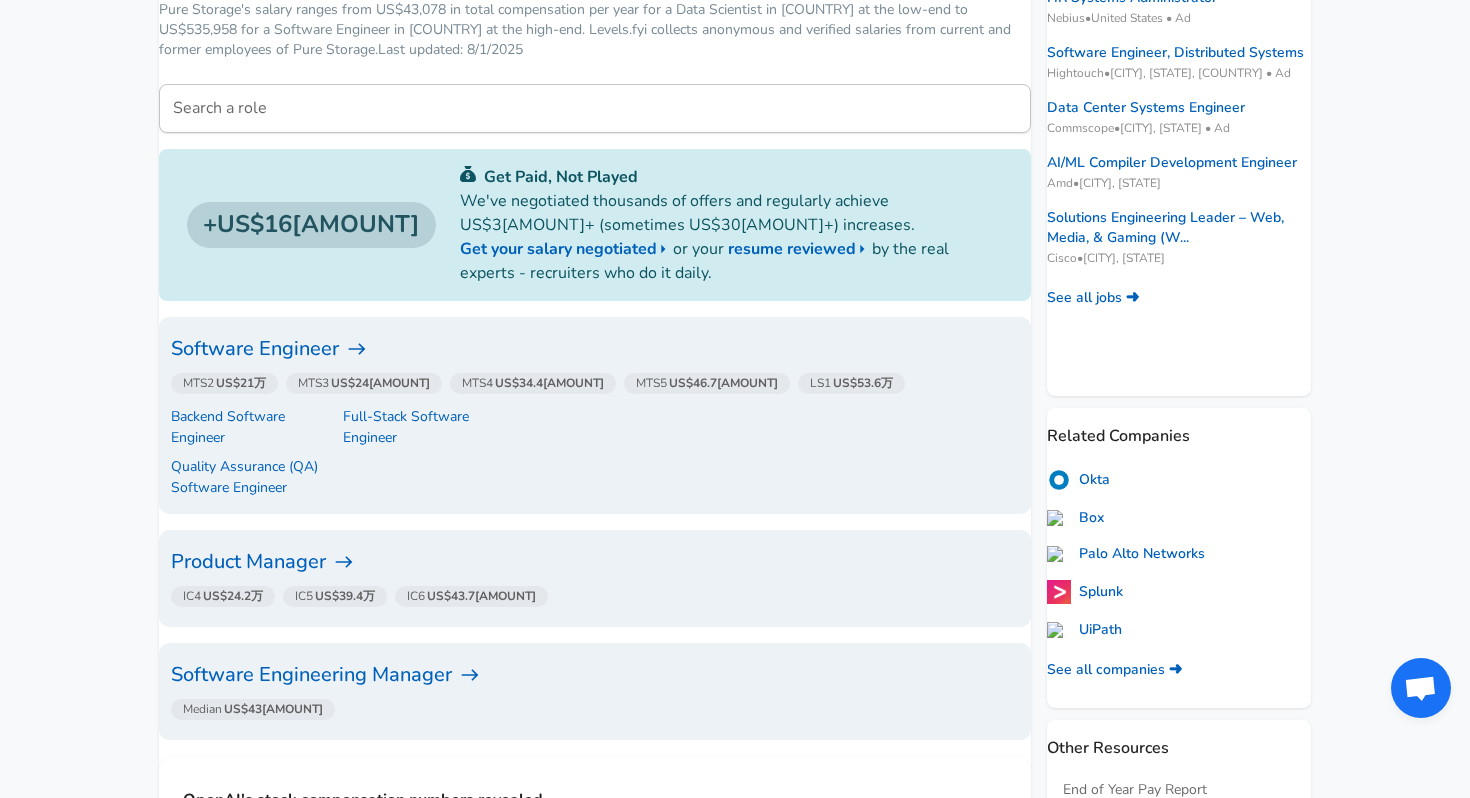 click on "Software Engineer" at bounding box center [595, 349] 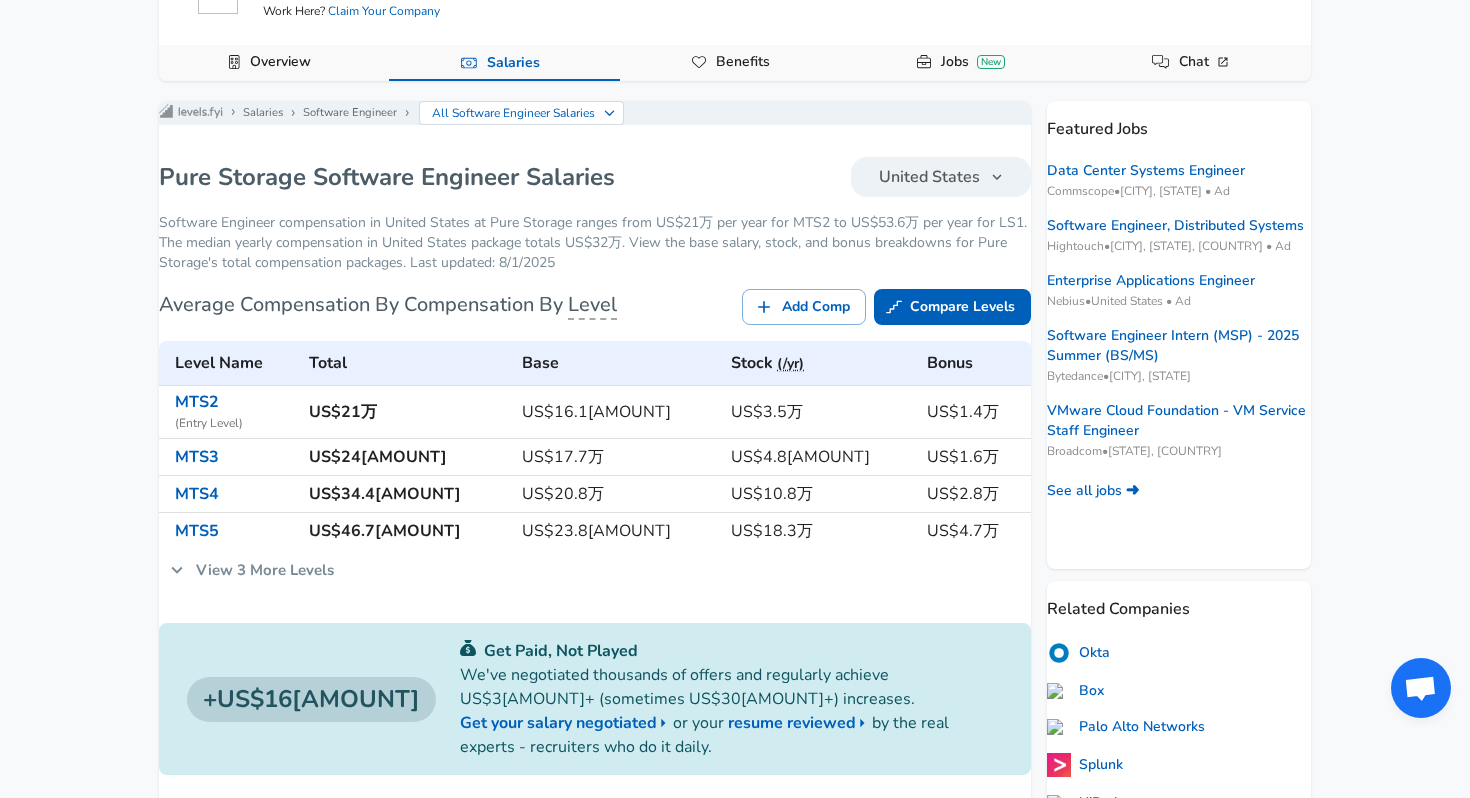 scroll, scrollTop: 208, scrollLeft: 0, axis: vertical 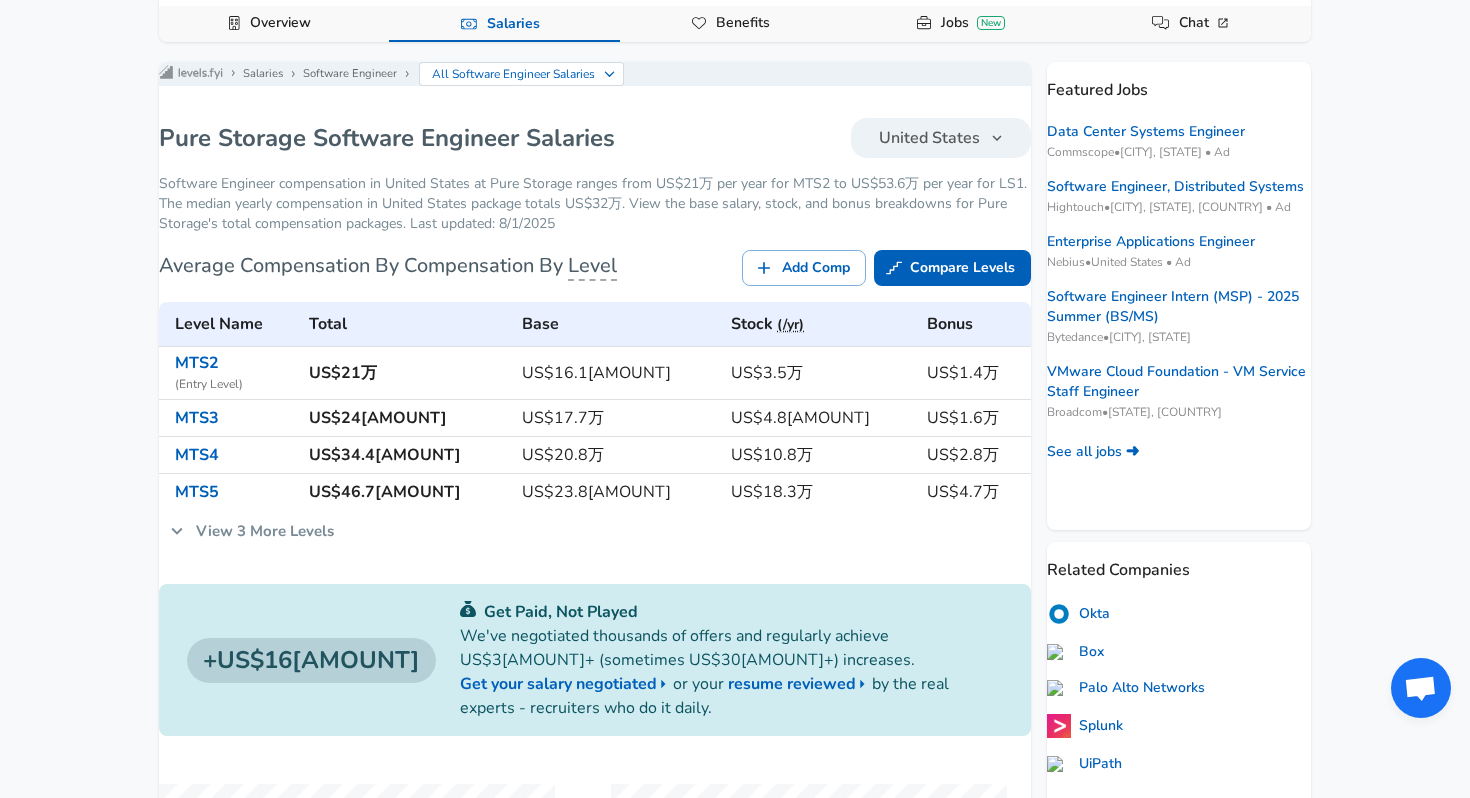 click on "View   3   More Levels" at bounding box center (252, 531) 